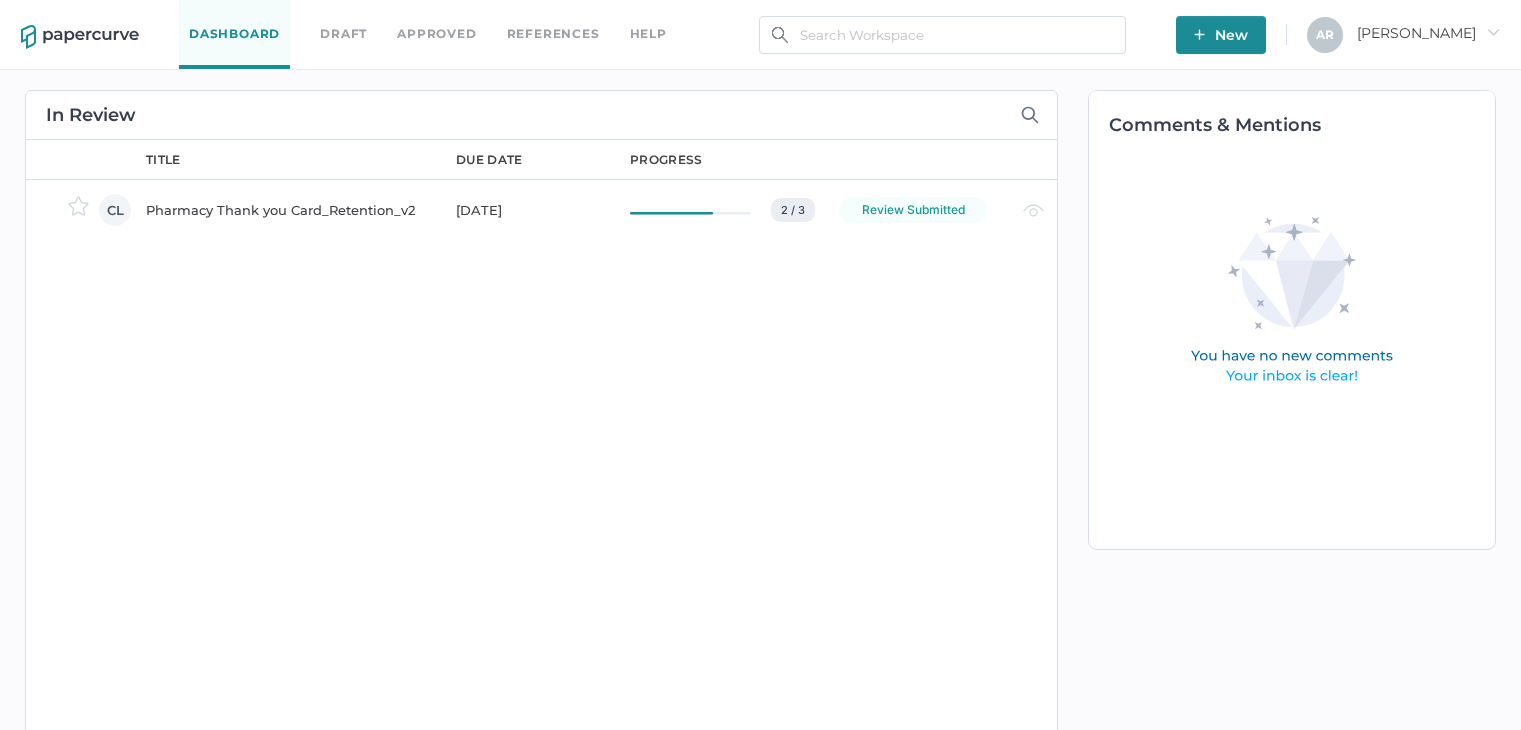 scroll, scrollTop: 0, scrollLeft: 0, axis: both 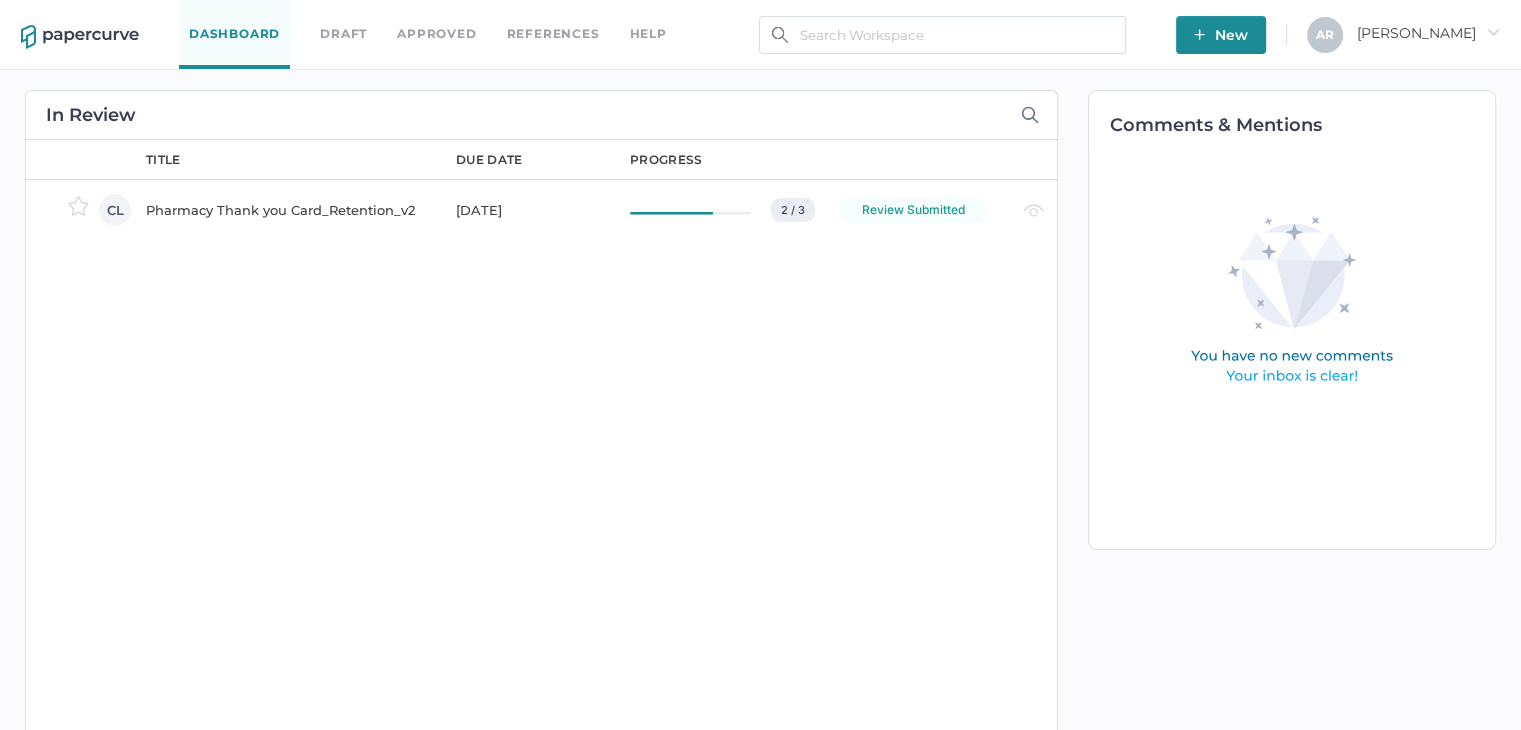 click on "New" at bounding box center [1221, 35] 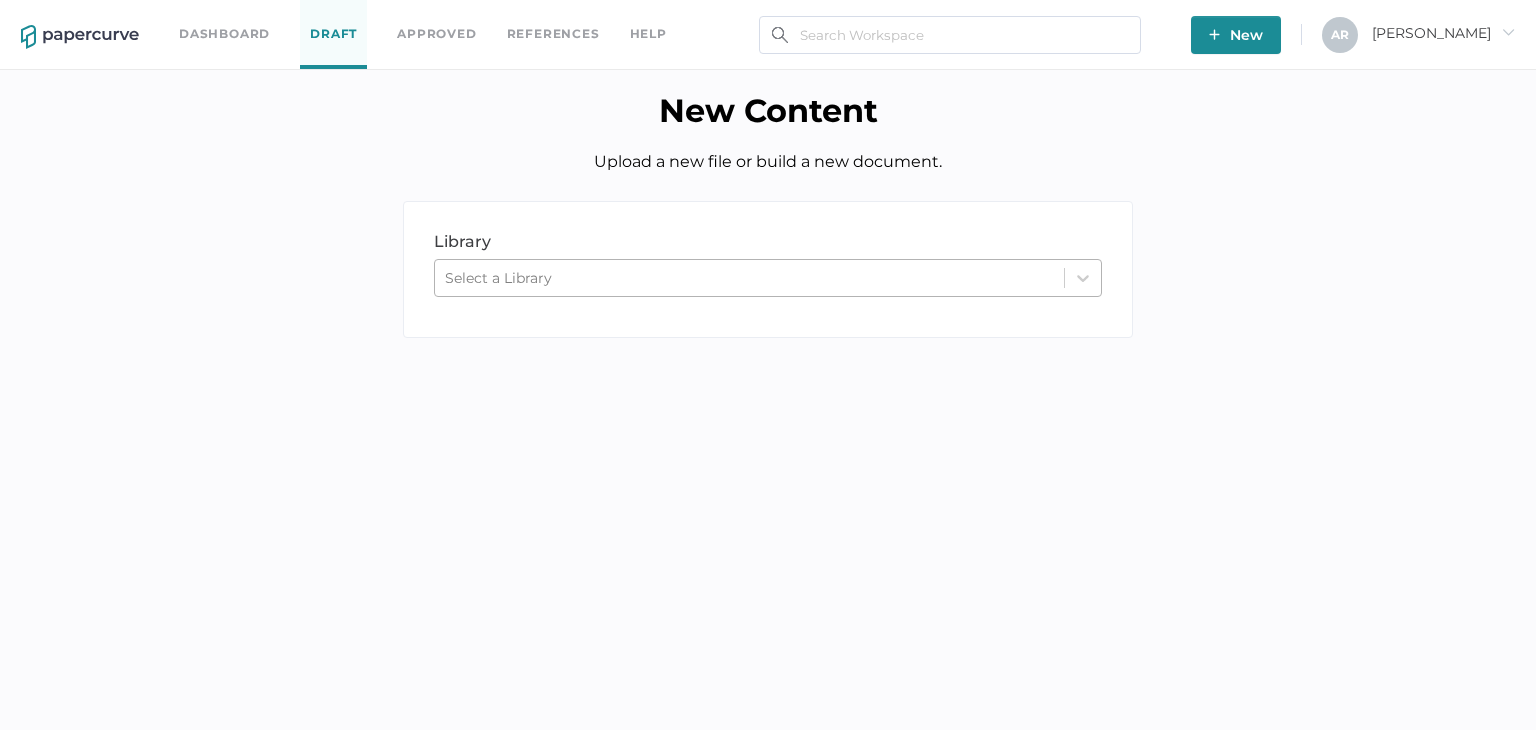 click on "Select a Library" at bounding box center [749, 278] 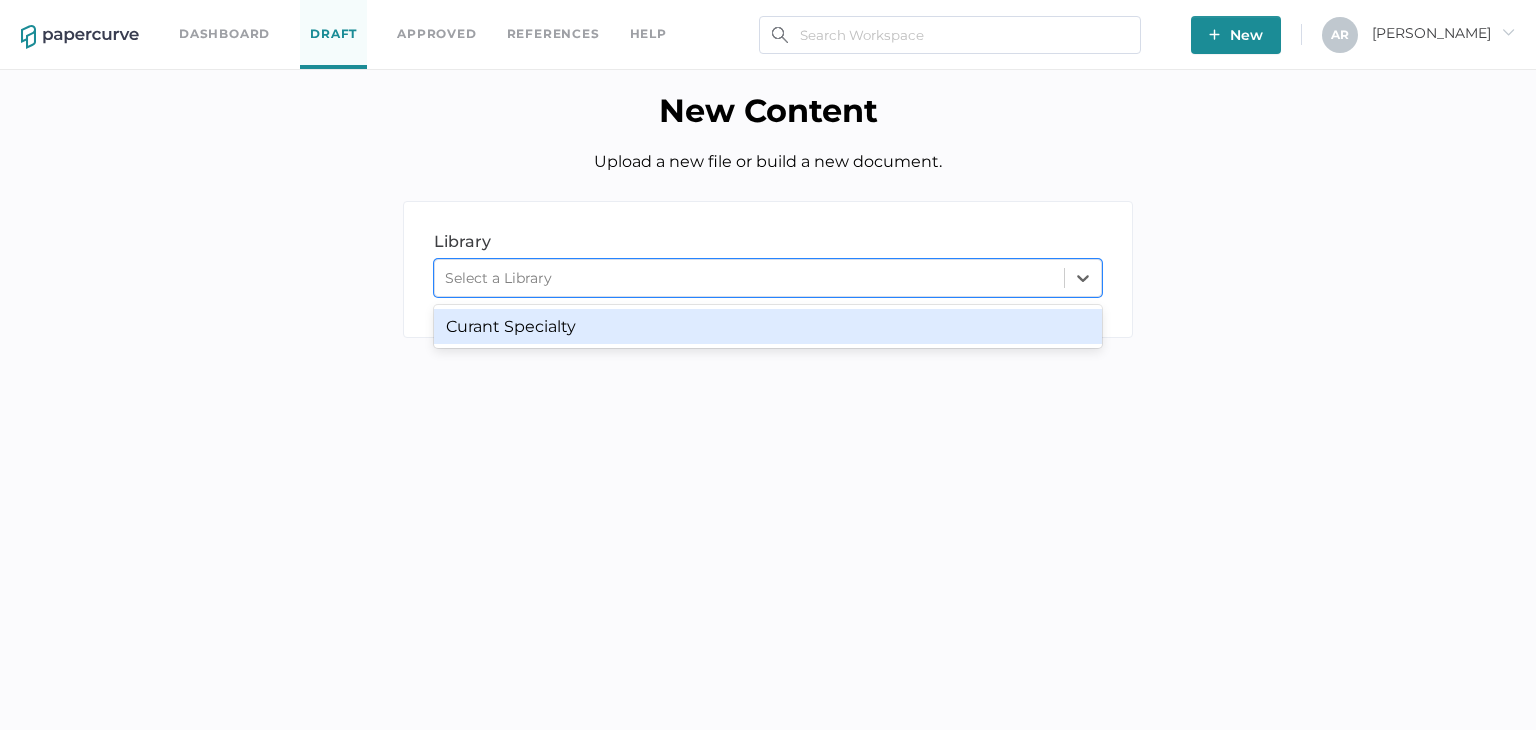 click on "Curant Specialty" at bounding box center (768, 326) 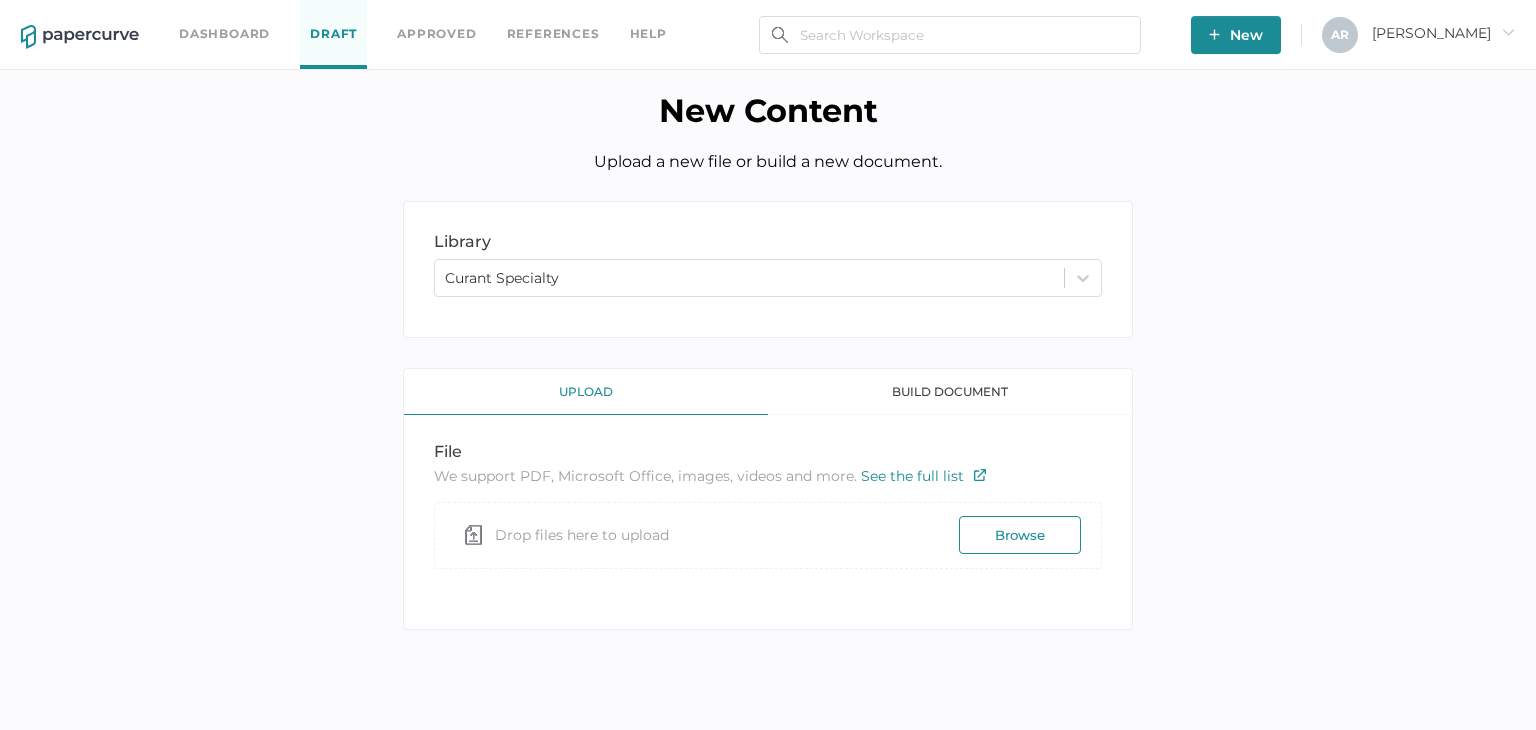 click on "Browse" at bounding box center [1020, 535] 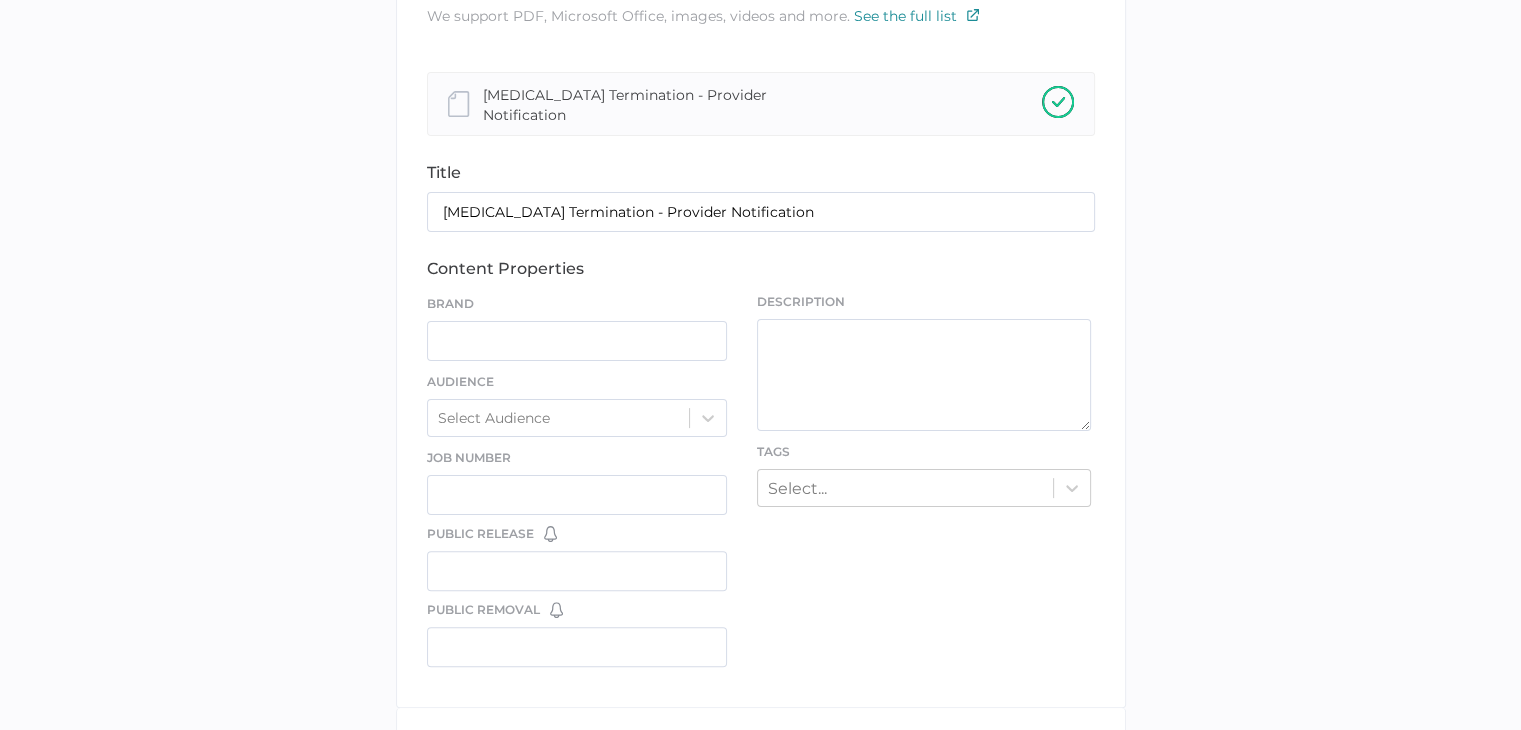 scroll, scrollTop: 424, scrollLeft: 0, axis: vertical 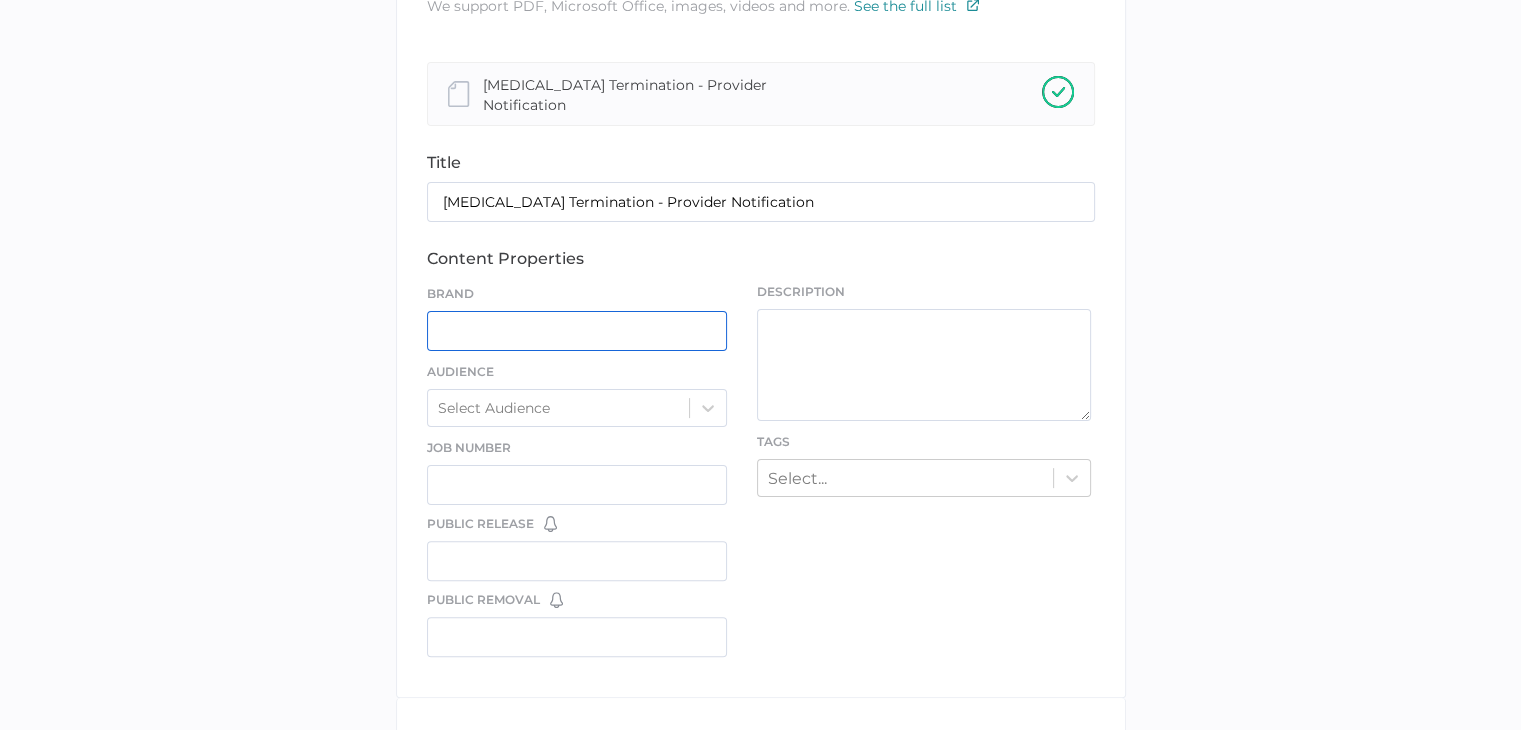 click at bounding box center (577, 331) 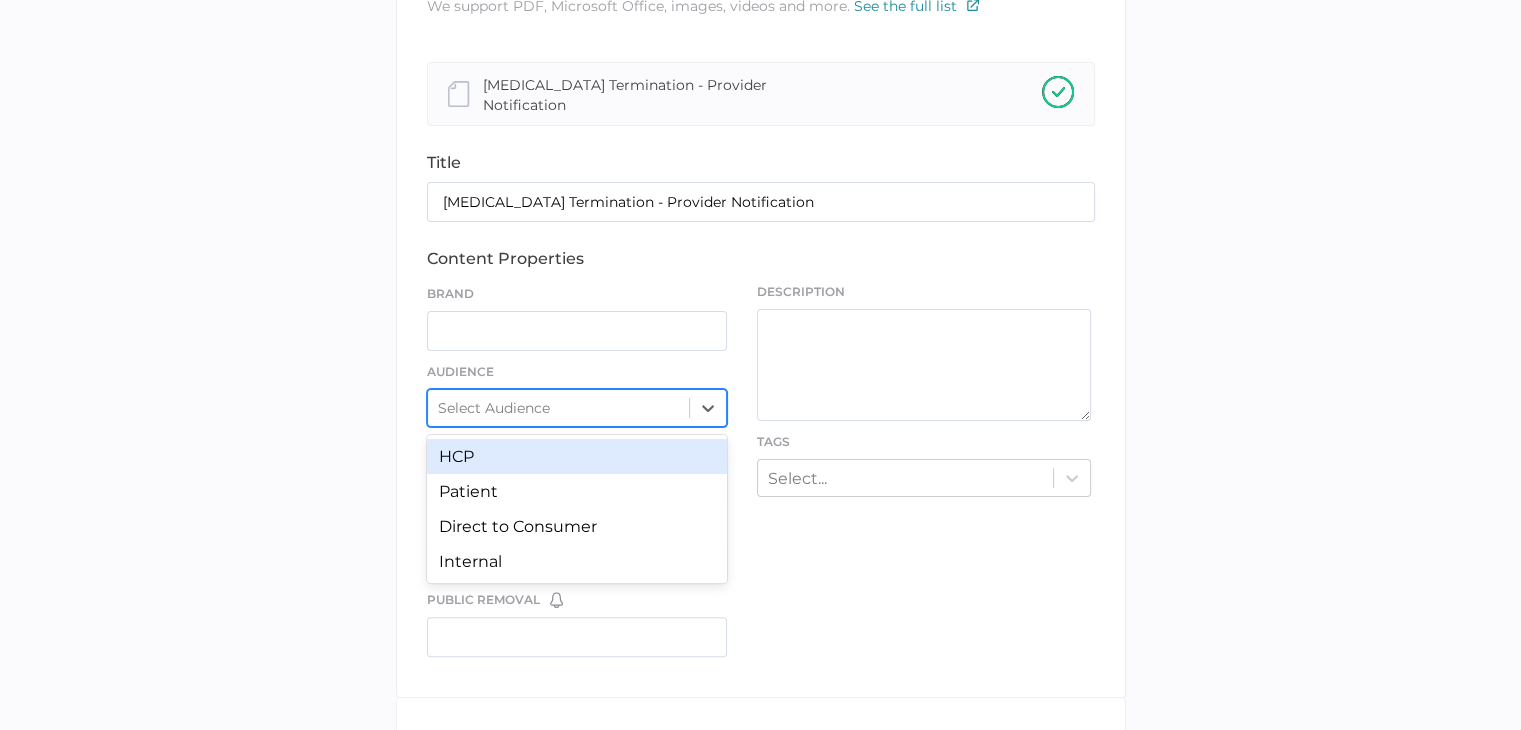 click on "Select Audience" at bounding box center (559, 408) 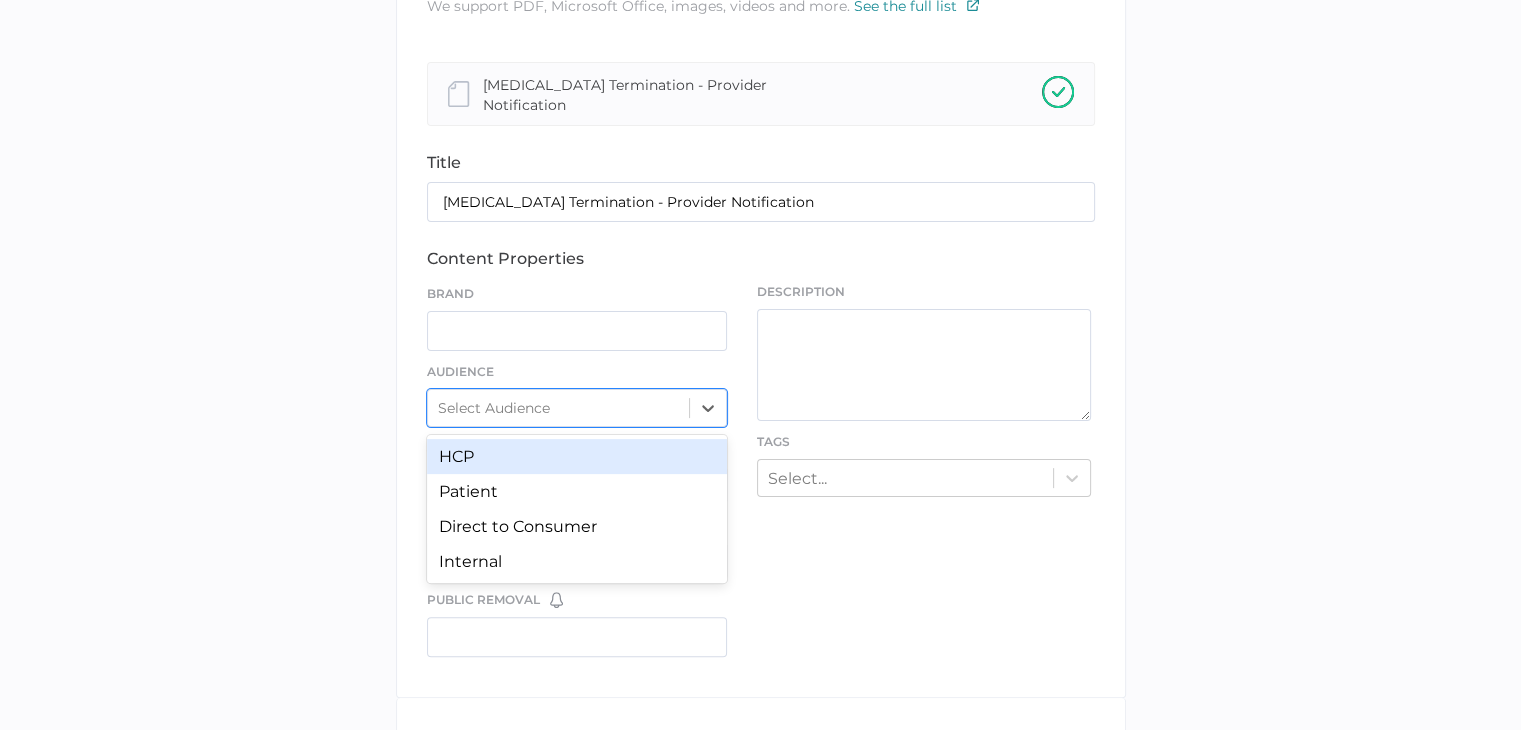 click on "HCP" at bounding box center (577, 456) 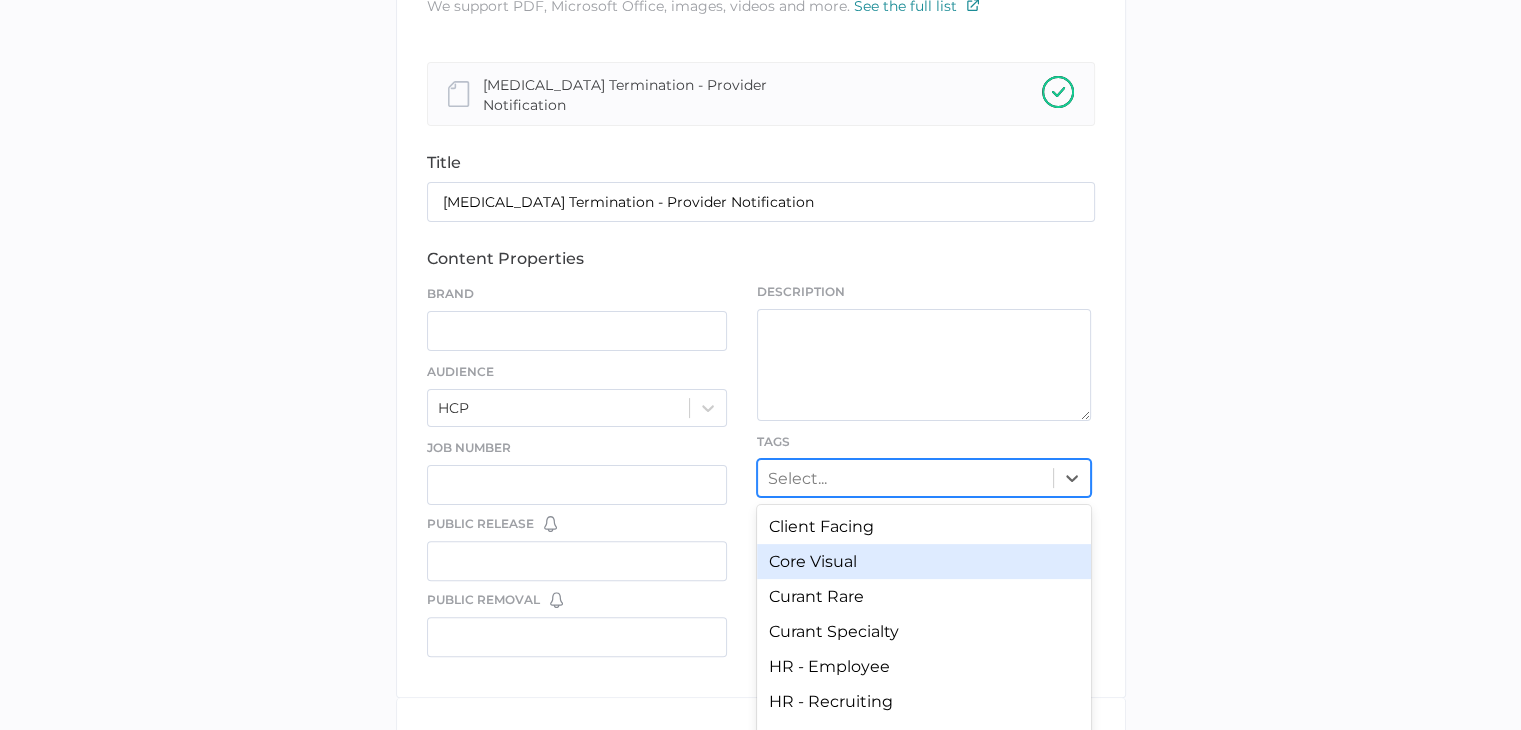 scroll, scrollTop: 499, scrollLeft: 0, axis: vertical 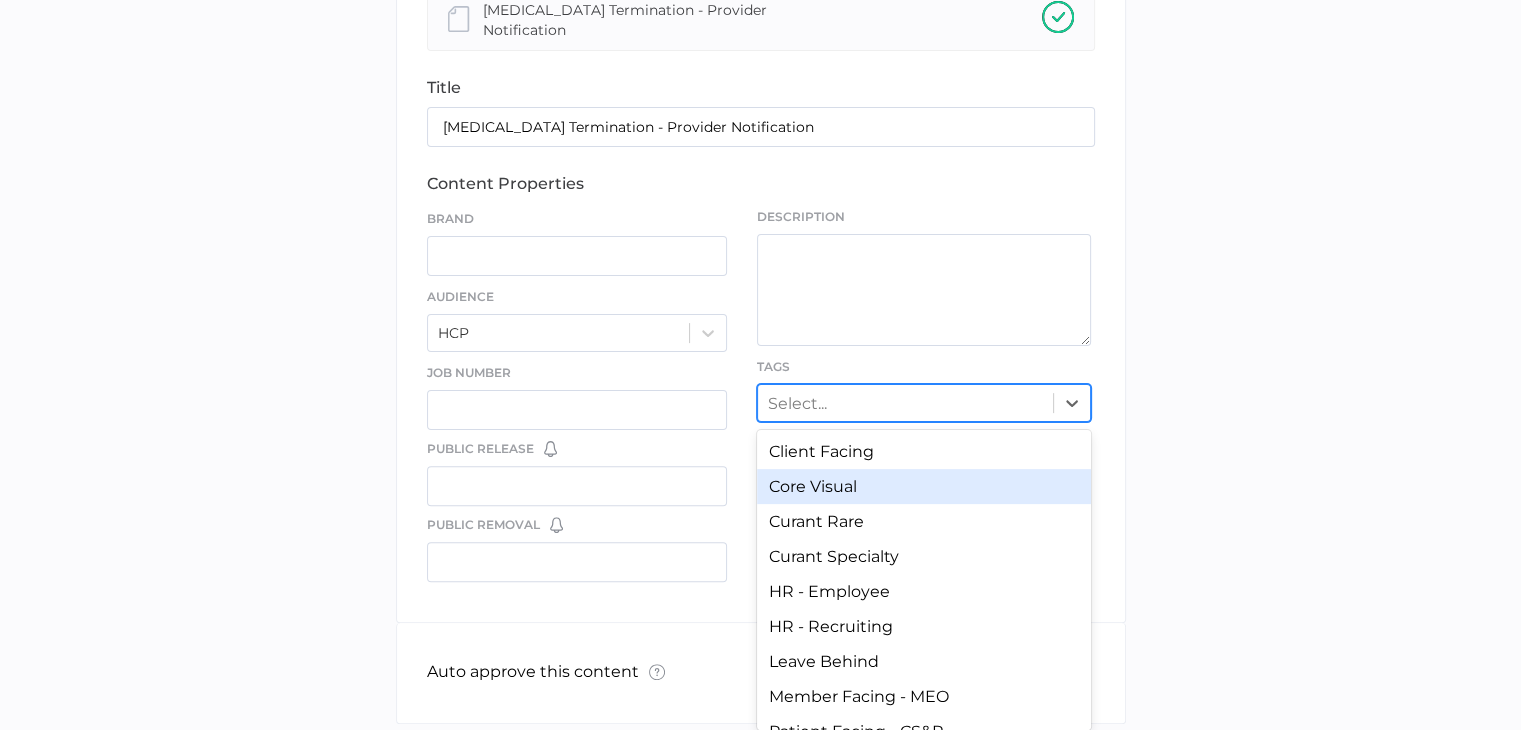 click on "option Core Visual focused, 2 of 12. 12 results available. Use Up and Down to choose options, press Enter to select the currently focused option, press Escape to exit the menu, press Tab to select the option and exit the menu. Select... Client Facing Core Visual Curant Rare Curant Specialty HR - Employee HR - Recruiting Leave Behind Member Facing - MEO Patient Facing - CS&P Patient Facing - Pharmacy/PE PlanPlus Website" at bounding box center [924, 403] 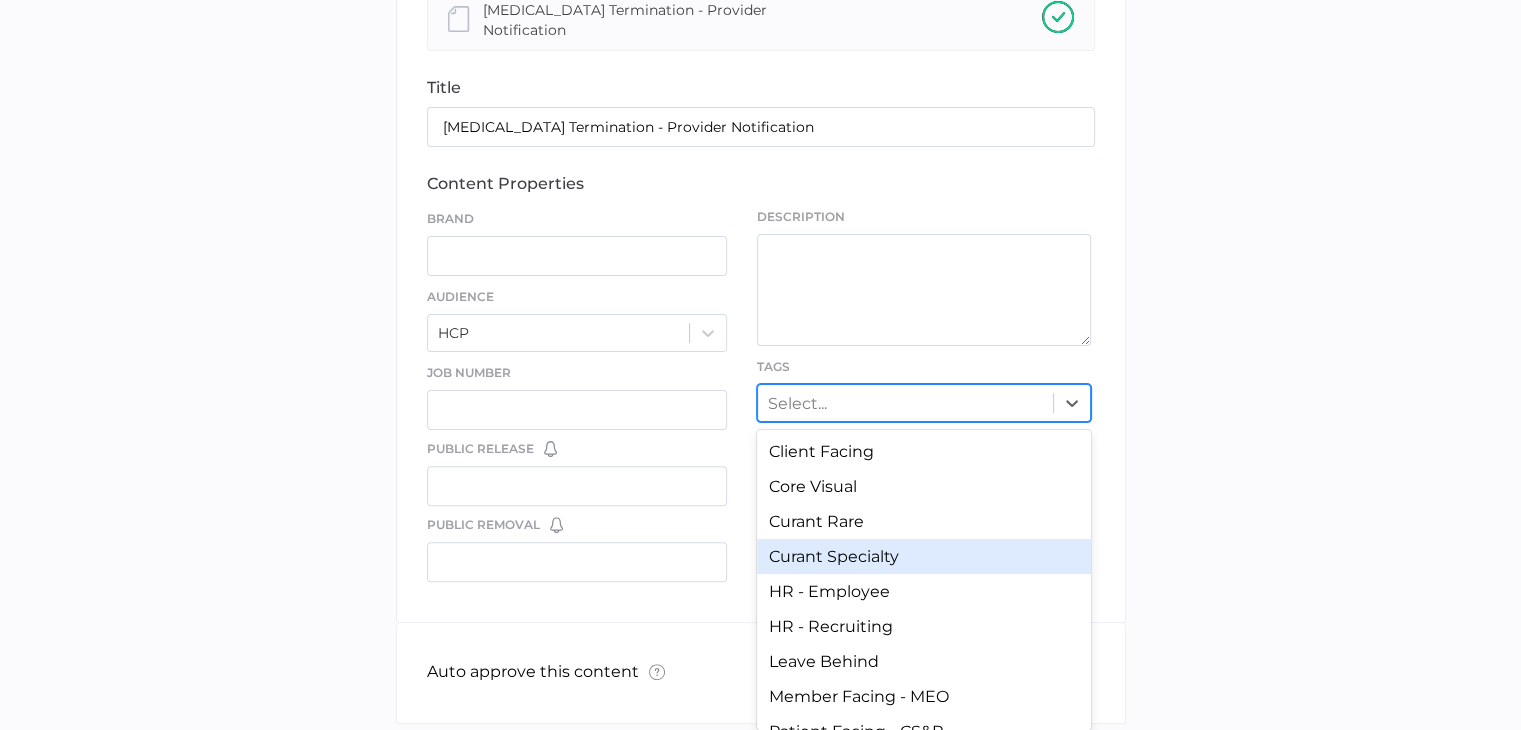 click on "Curant Specialty" at bounding box center (924, 556) 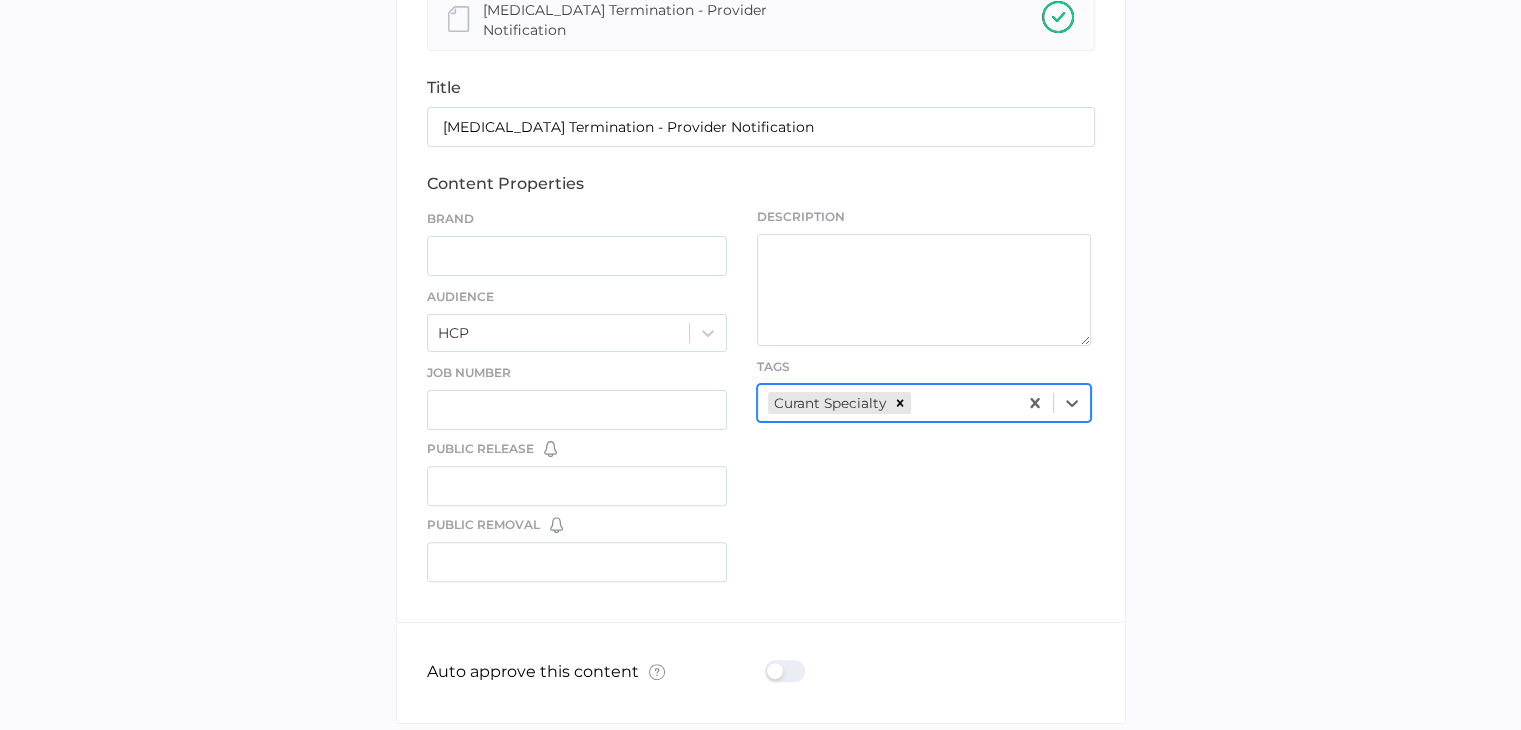 click on "Curant Specialty" at bounding box center [887, 402] 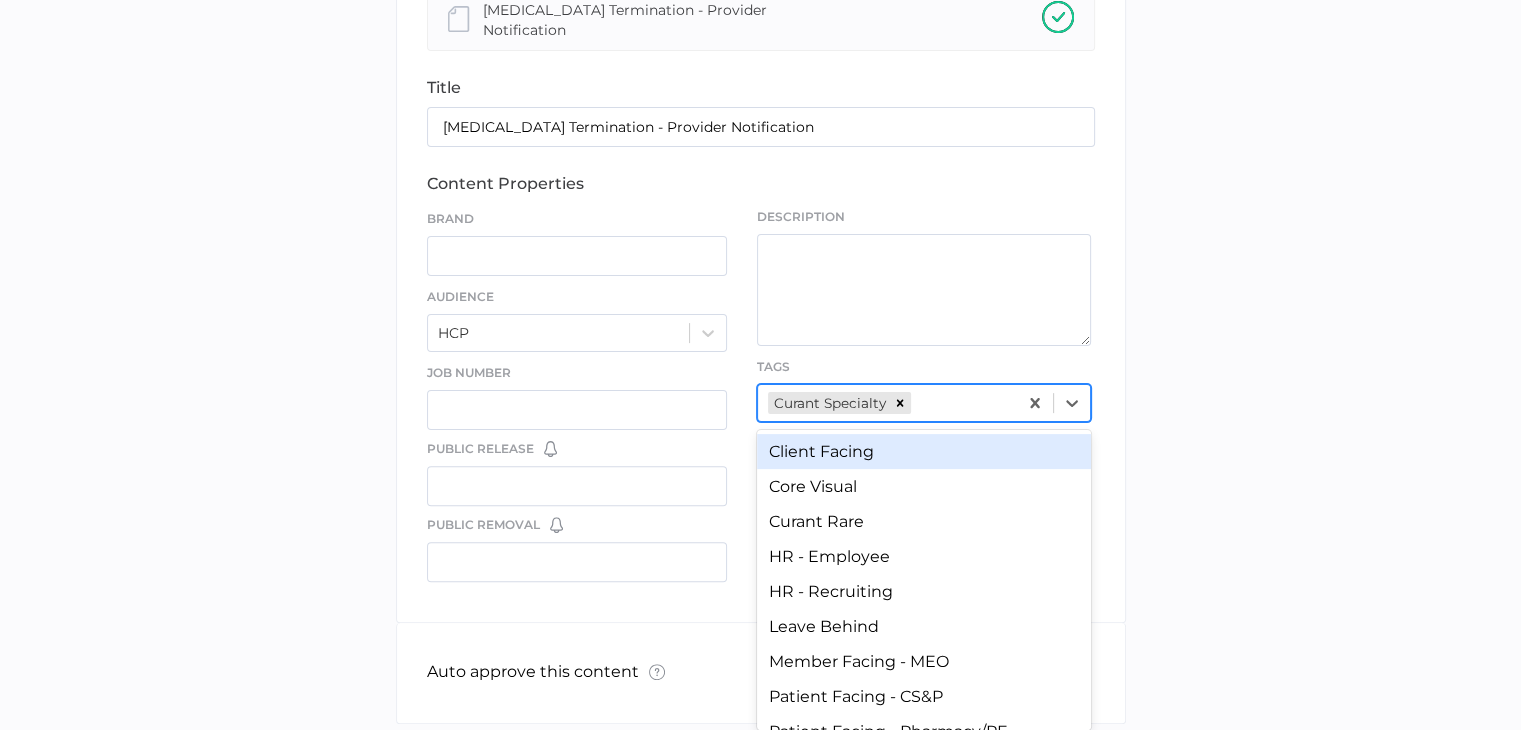 click on "Client Facing" at bounding box center [924, 451] 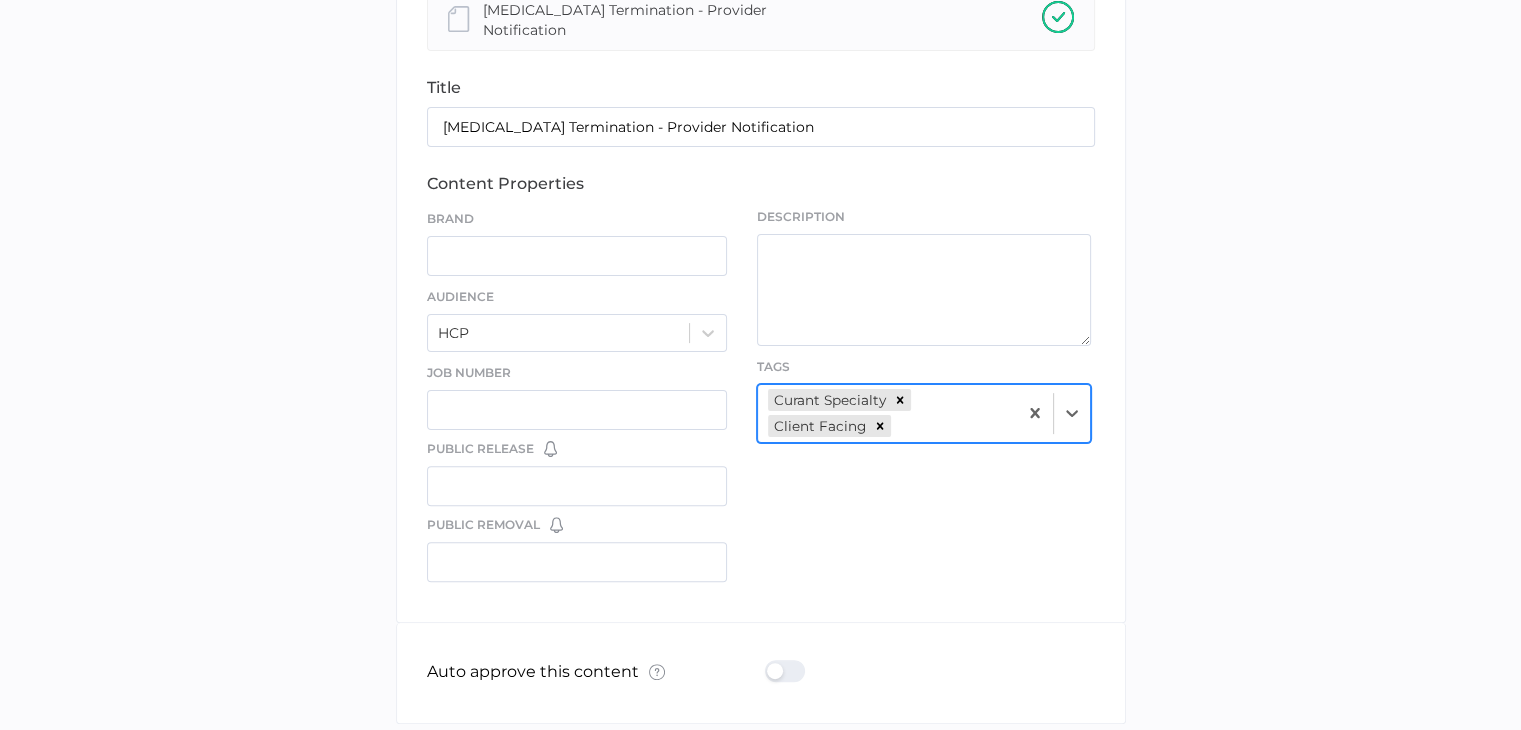 scroll, scrollTop: 520, scrollLeft: 0, axis: vertical 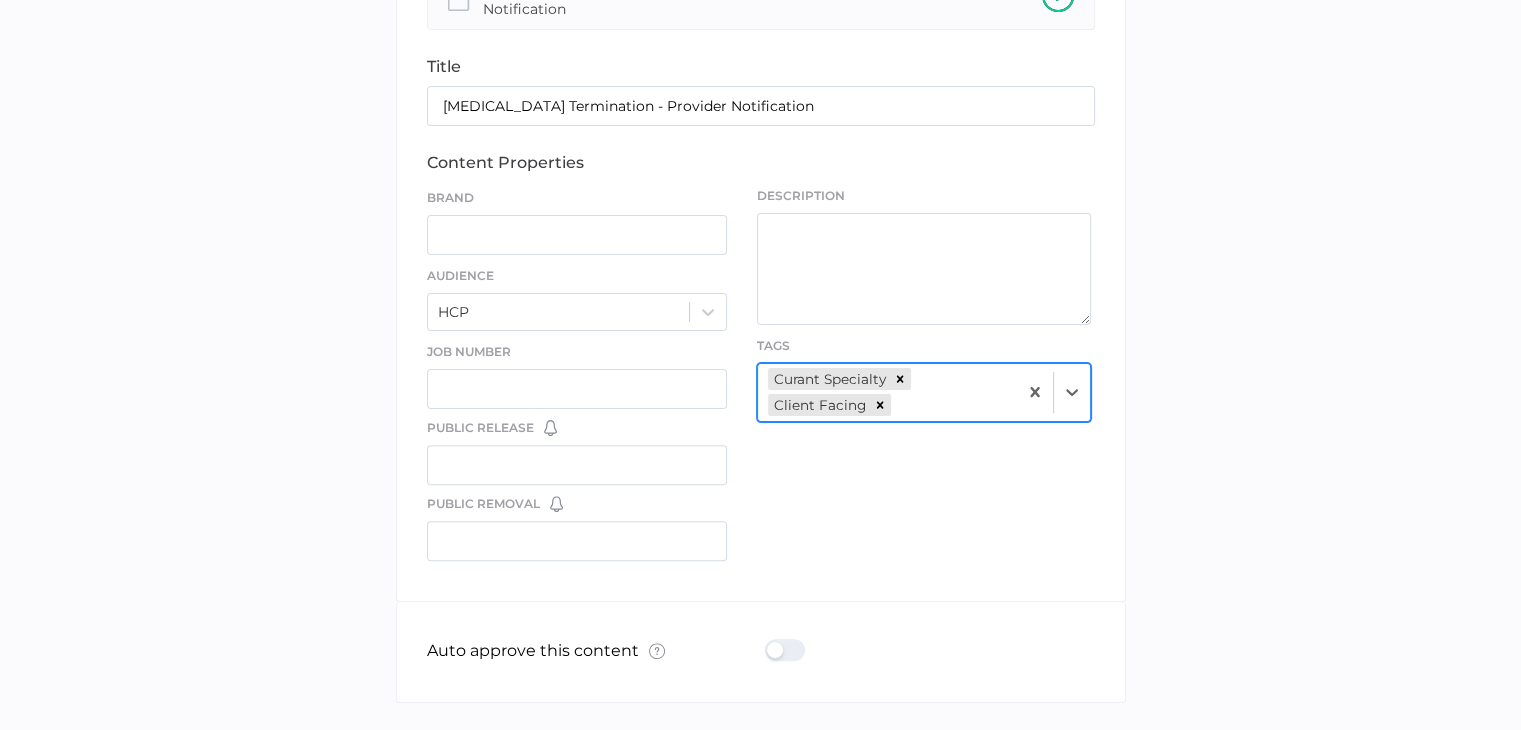 click on "option Client Facing, selected.     0 results available. Select is focused ,type to refine list, press Down to open the menu,  press left to focus selected values Curant Specialty Client Facing" at bounding box center [924, 392] 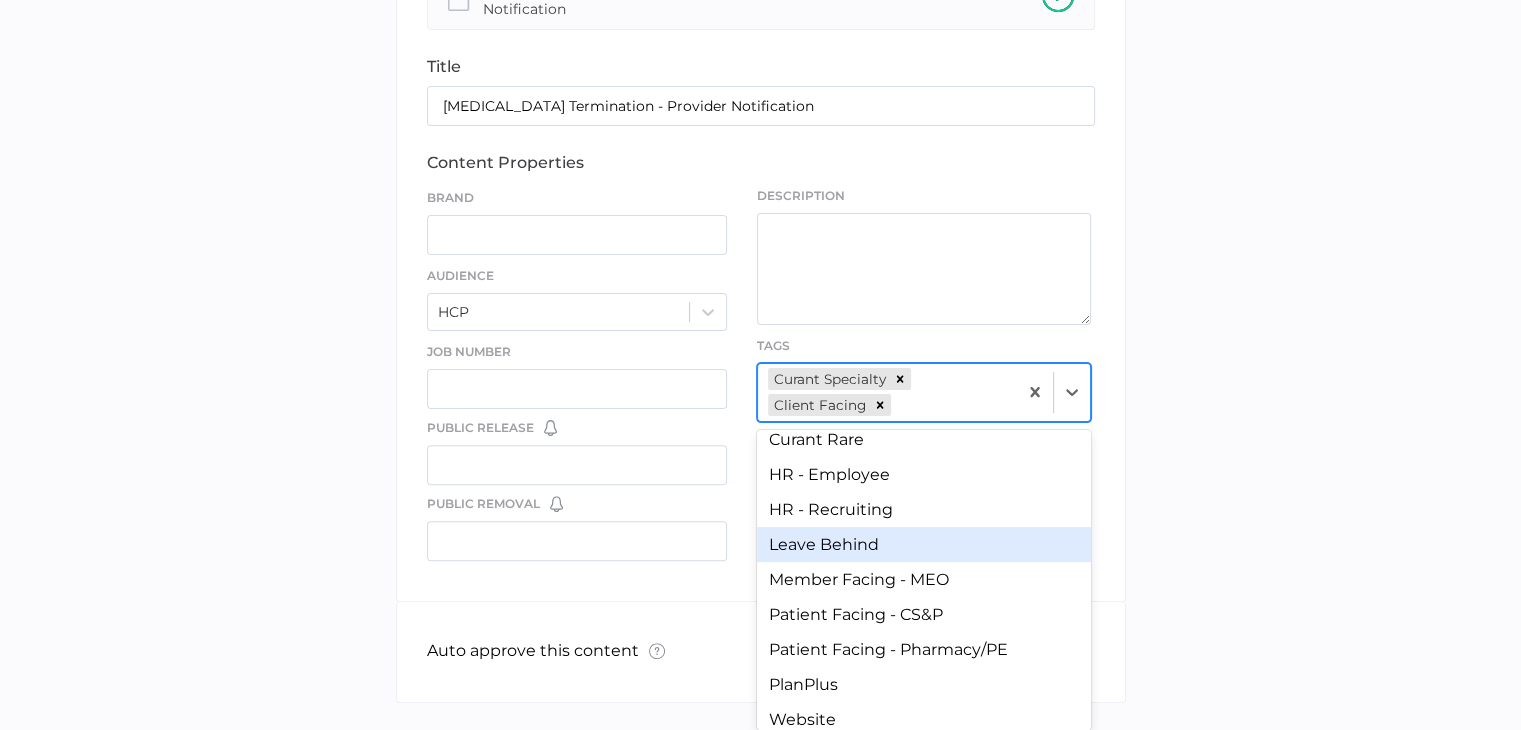 scroll, scrollTop: 60, scrollLeft: 0, axis: vertical 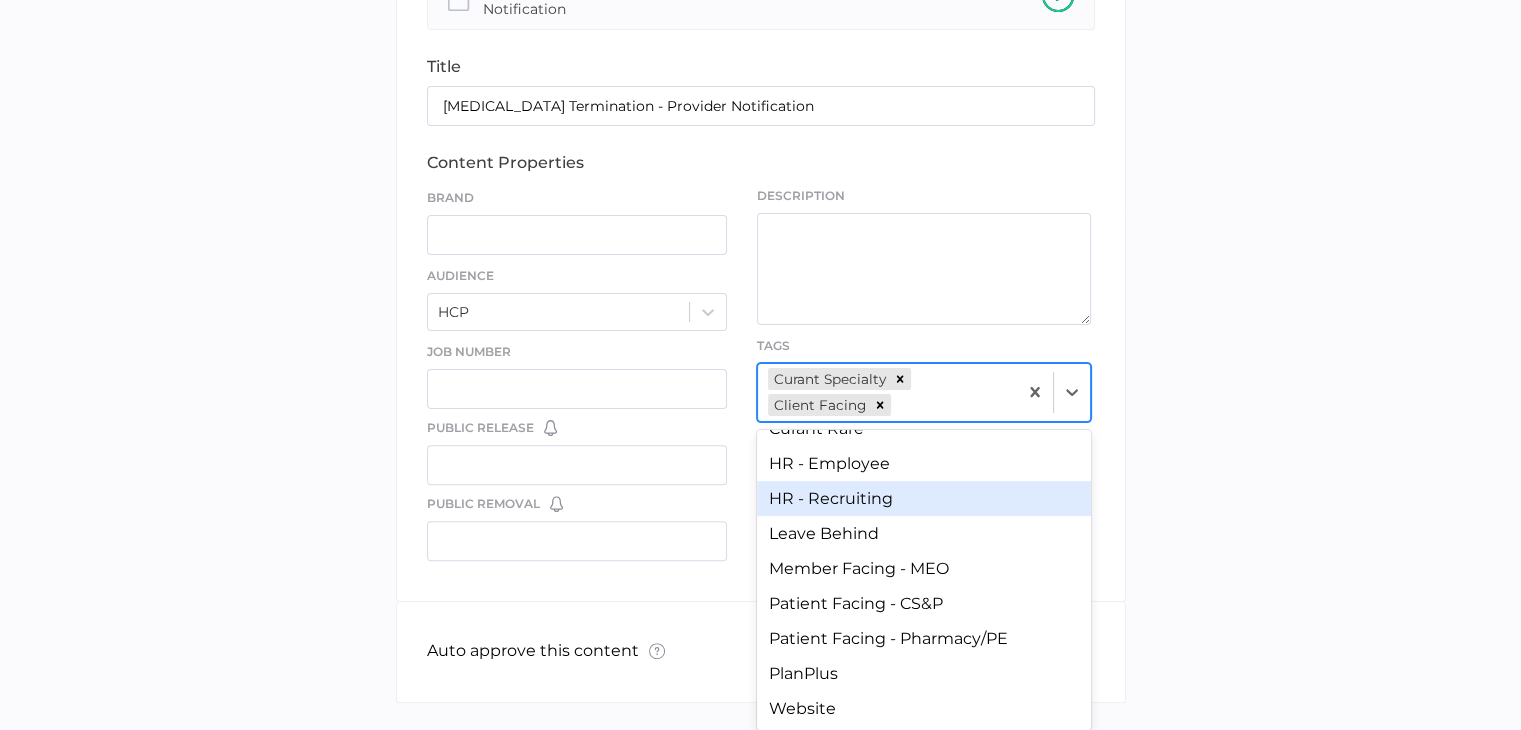 click on "library LIBRARY Curant Specialty file We support PDF, Microsoft Office, images, videos and more.   See the full list Confirm Delete Are you sure you want to delete this template? Delete Cancel Rename Template TEMPLATE NAME Save Cancel [MEDICAL_DATA] Termination - Provider Notification title [MEDICAL_DATA] Termination - Provider Notification content properties Brand Audience HCP Job Number Public Release You have no reminders for this date field. Create Date Reminders Public Removal You have no reminders for this date field. Create Date Reminders Description Tags   option Client Facing, selected.    option HR - Recruiting focused, 6 of 12. 10 results available. Use Up and Down to choose options, press Enter to select the currently focused option, press Escape to exit the menu, press Tab to select the option and exit the menu. Curant Specialty Client Facing Core Visual Curant Rare HR - Employee HR - Recruiting Leave Behind Member Facing - MEO Patient Facing - CS&P Patient Facing - Pharmacy/PE PlanPlus Website ×   Next" at bounding box center [760, 226] 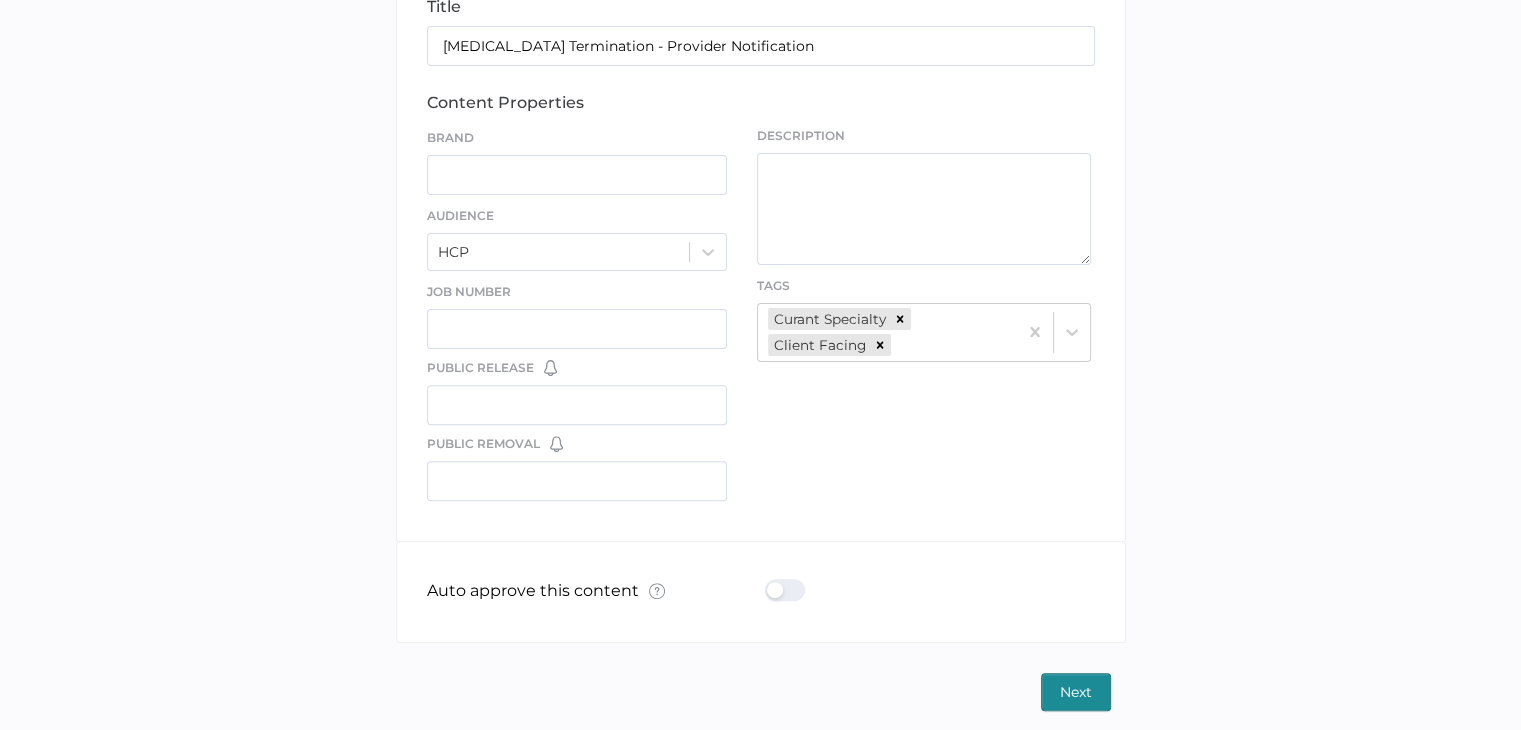 scroll, scrollTop: 584, scrollLeft: 0, axis: vertical 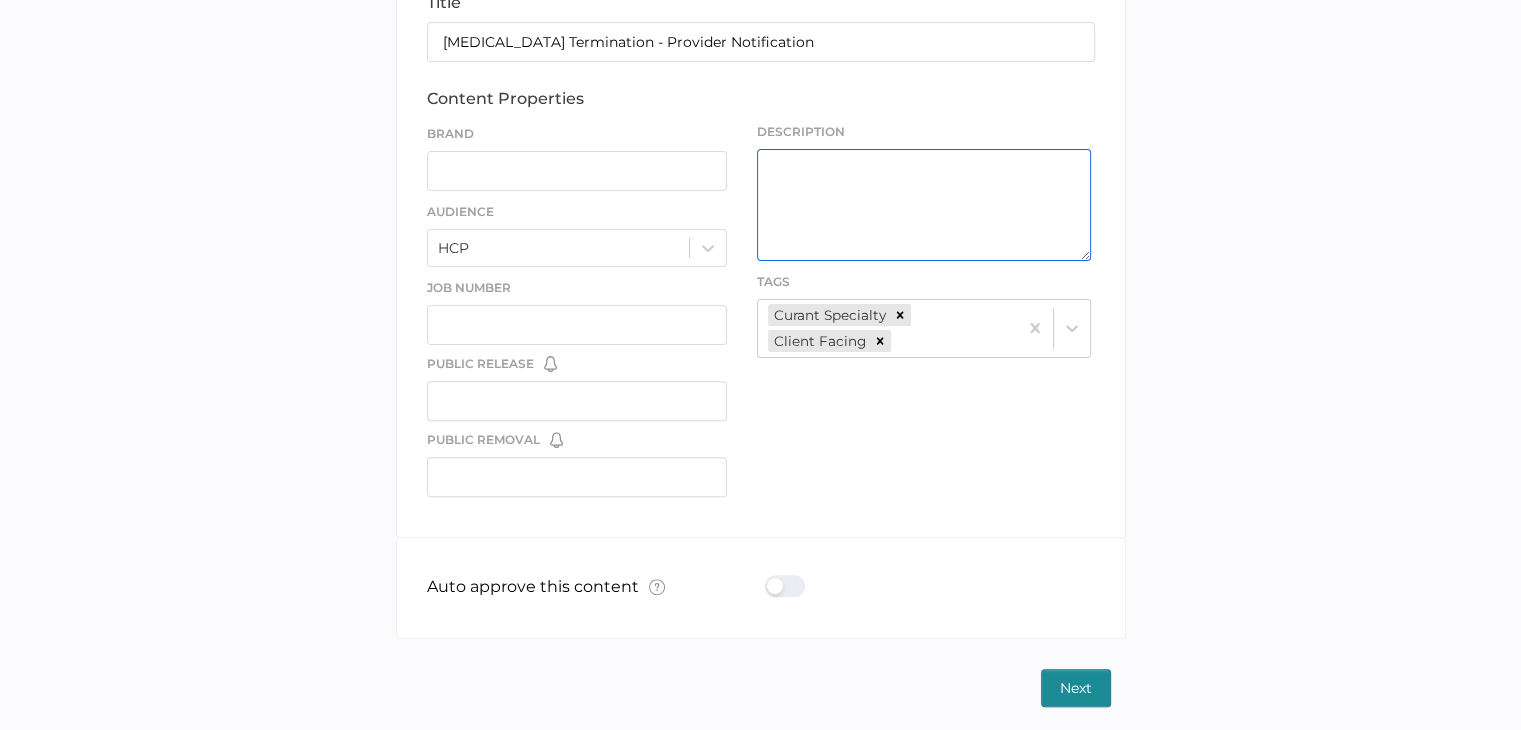 click at bounding box center (924, 205) 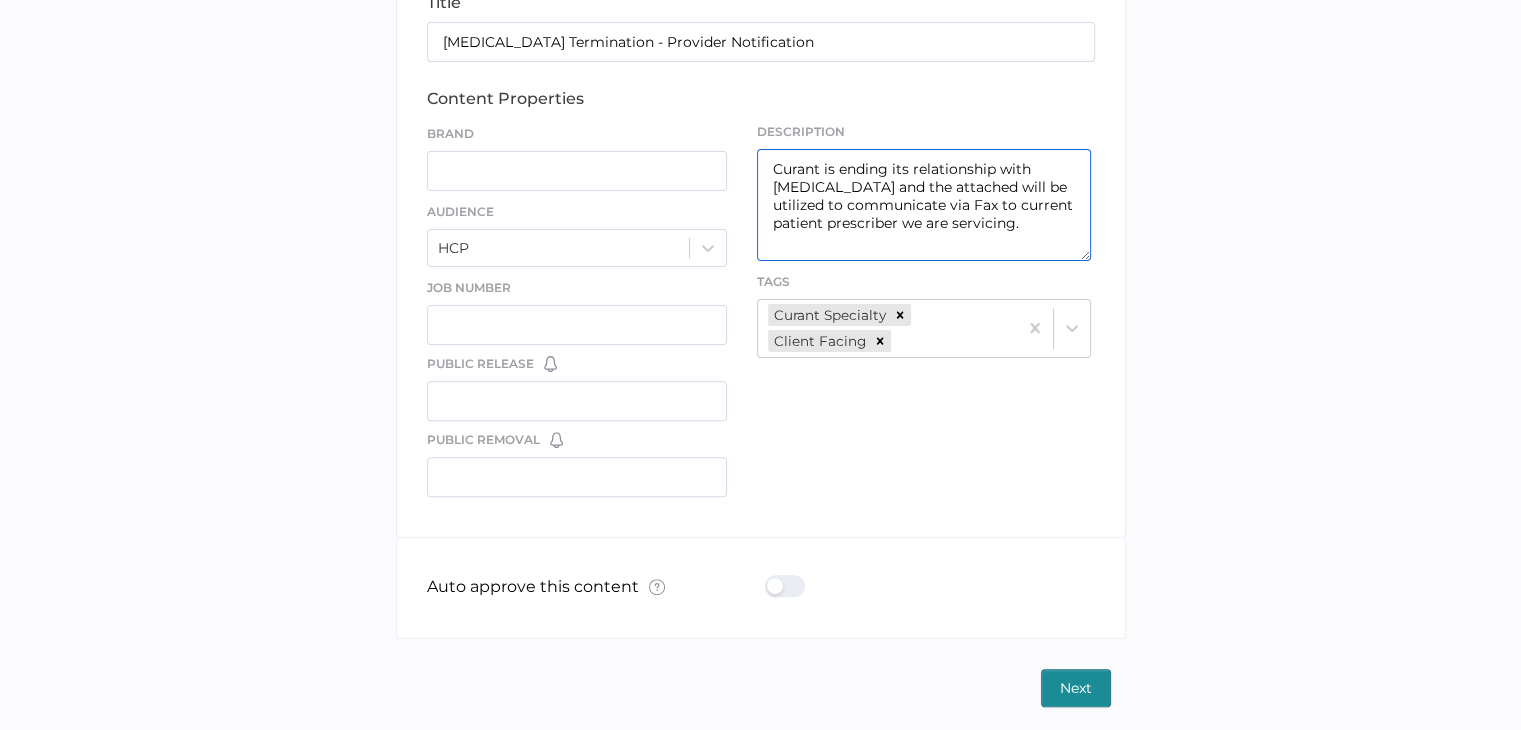 click on "Curant is ending its relationship with [MEDICAL_DATA] and the attached will be utilized to communicate via Fax to current patient prescriber we are servicing." at bounding box center [924, 205] 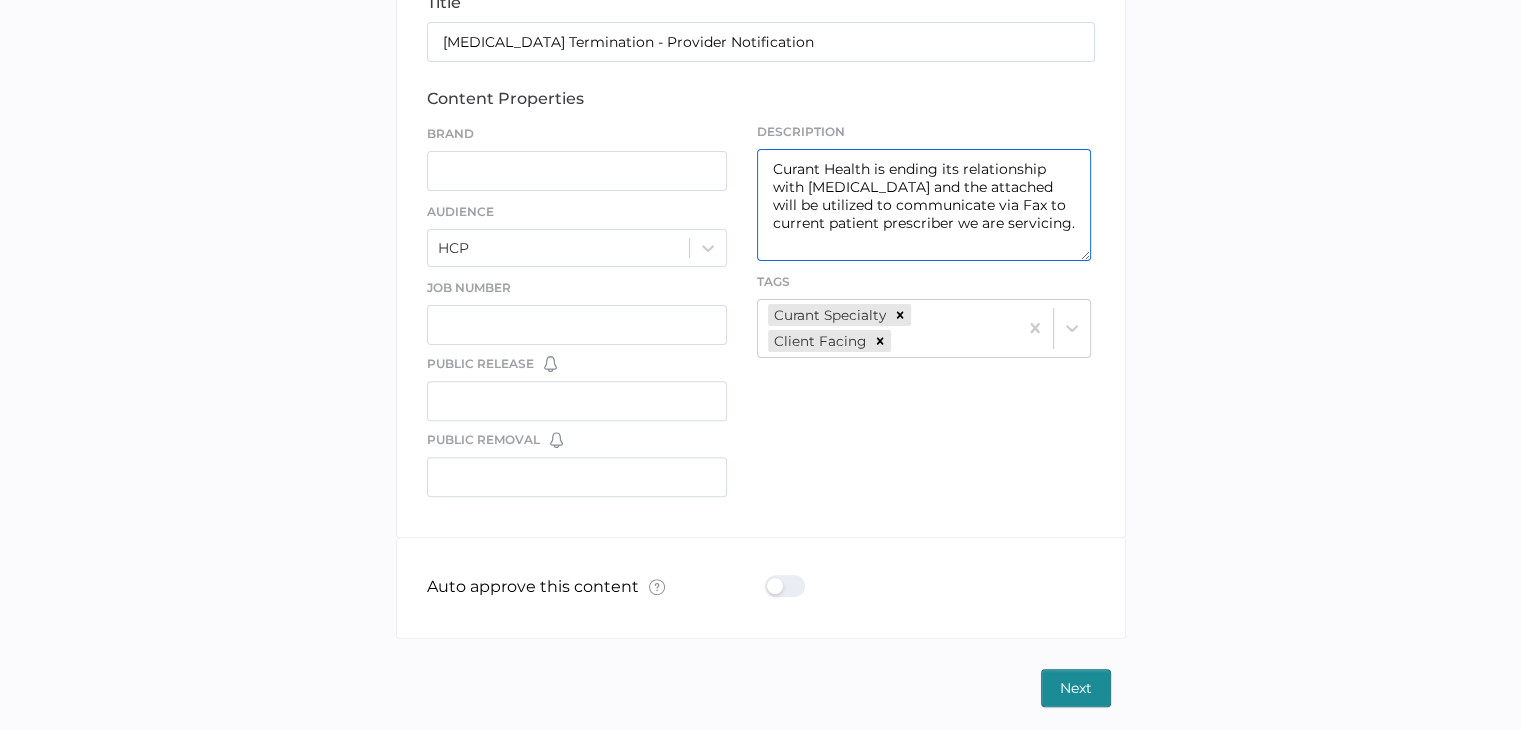 click on "Curant Health is ending its relationship with [MEDICAL_DATA] and the attached will be utilized to communicate via Fax to current patient prescriber we are servicing." at bounding box center (924, 205) 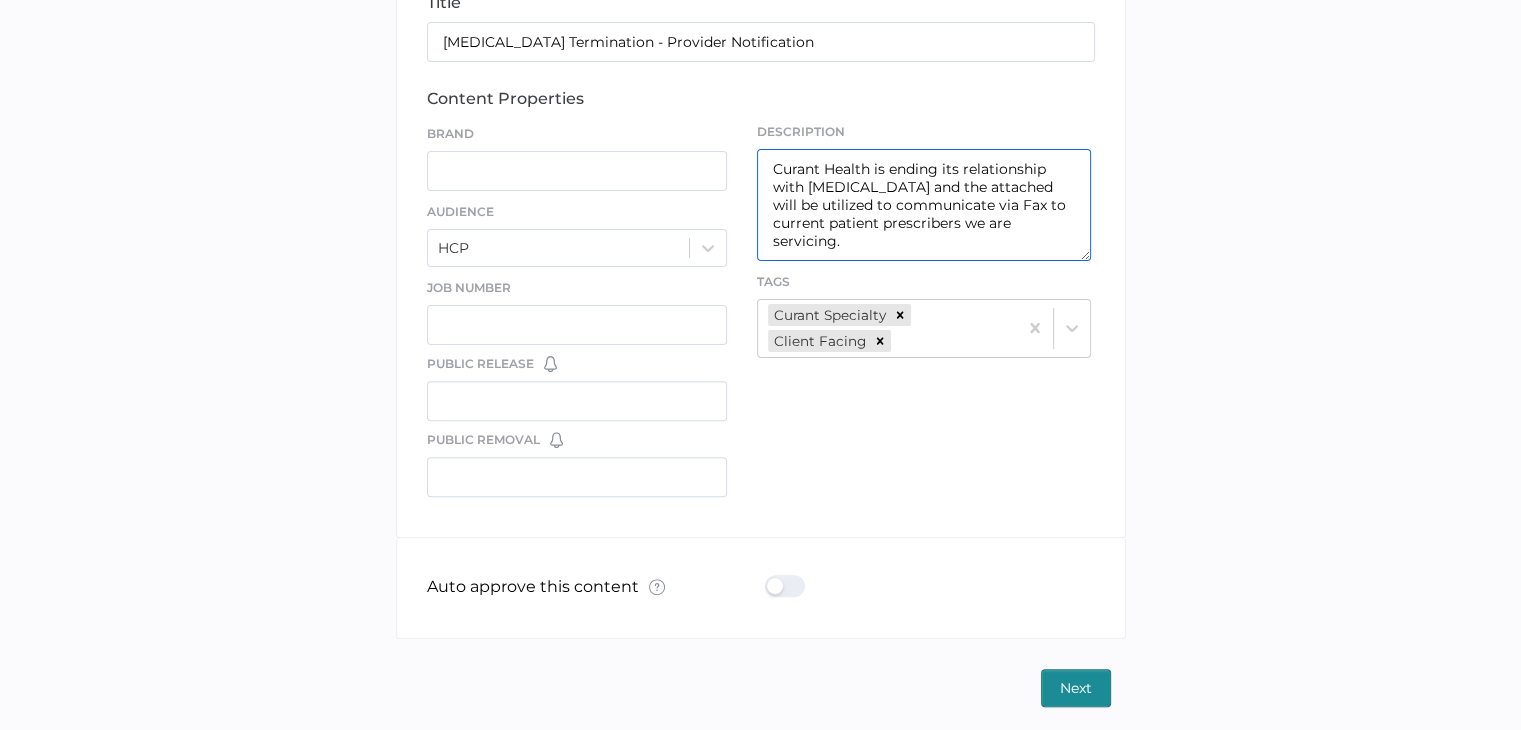 scroll, scrollTop: 583, scrollLeft: 0, axis: vertical 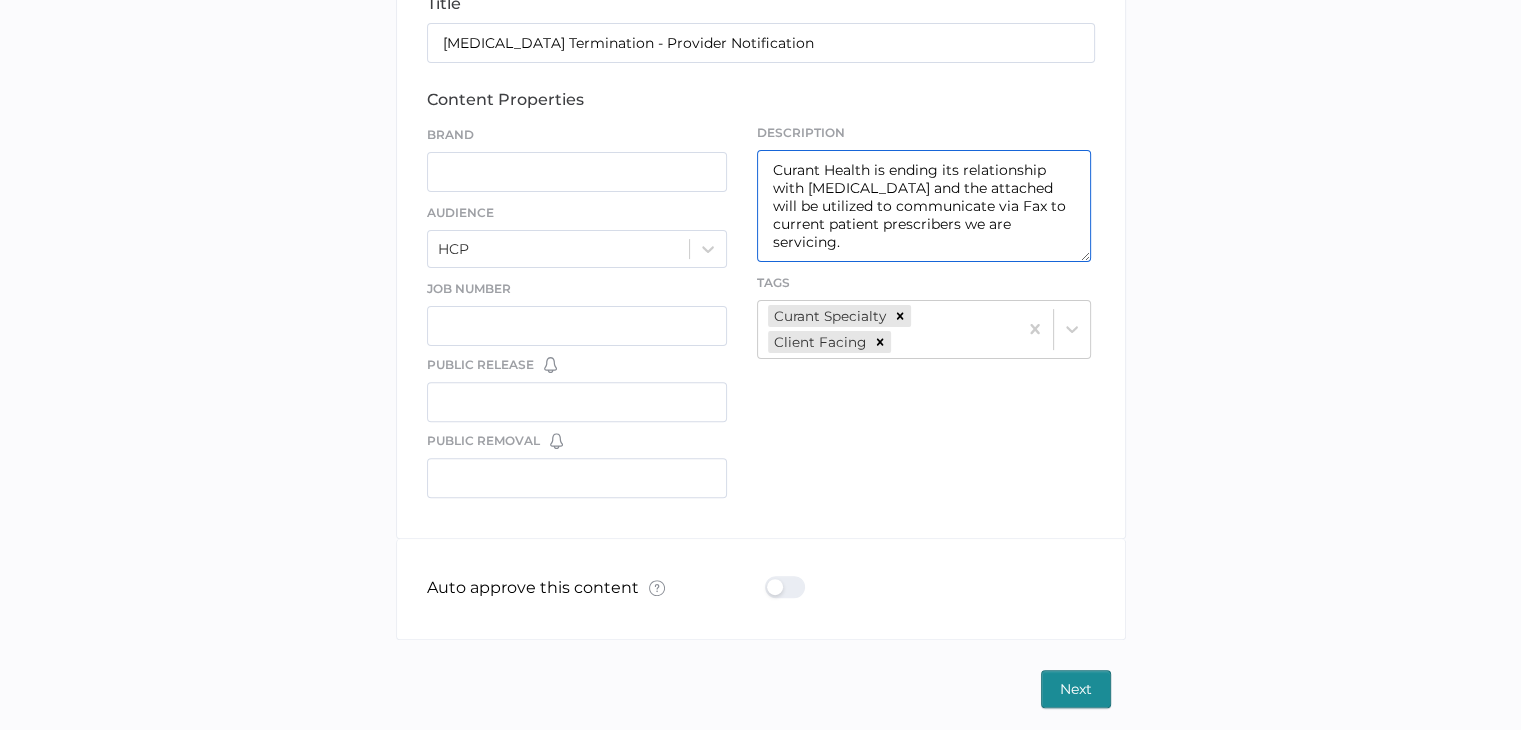 type on "Curant Health is ending its relationship with [MEDICAL_DATA] and the attached will be utilized to communicate via Fax to current patient prescribers we are servicing." 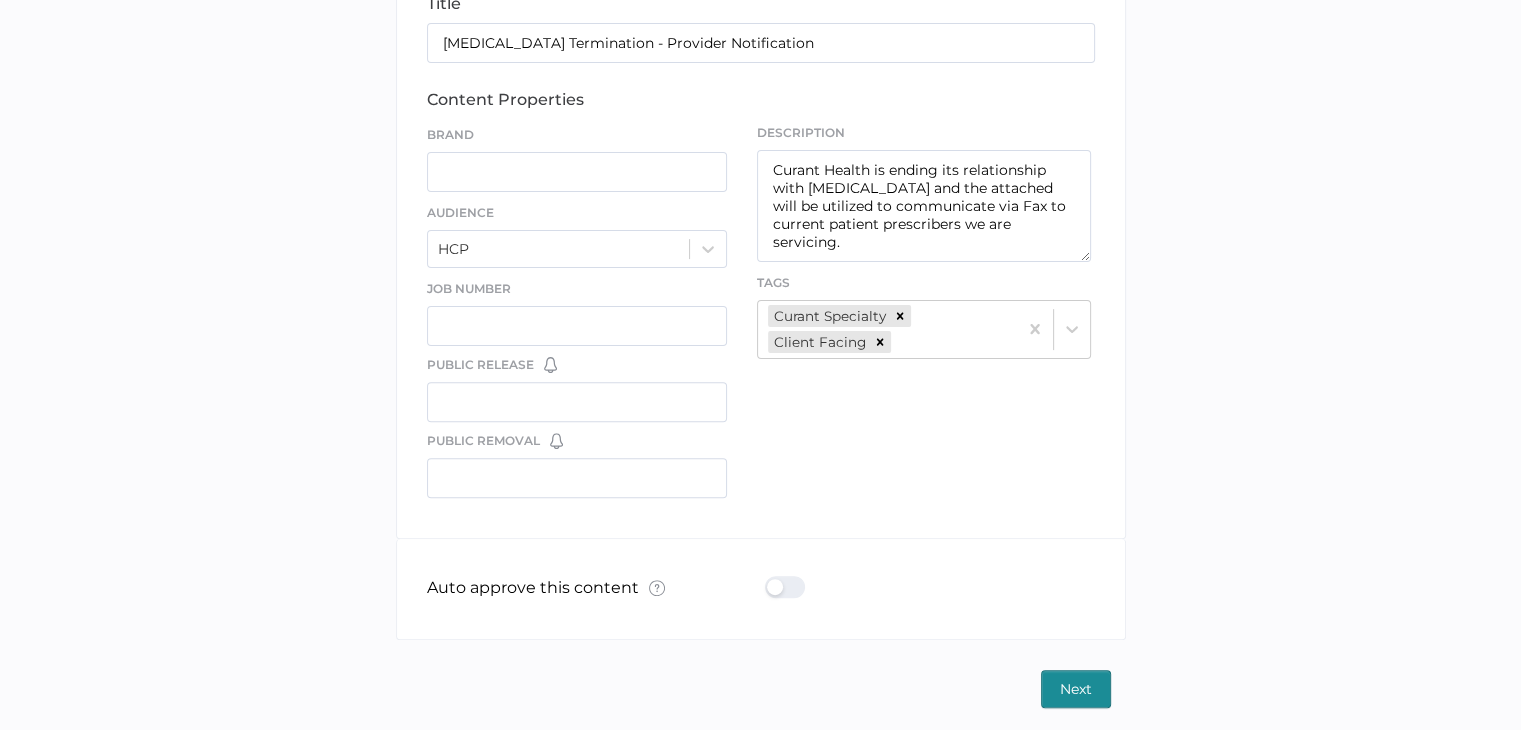 click on "Next" at bounding box center (1076, 689) 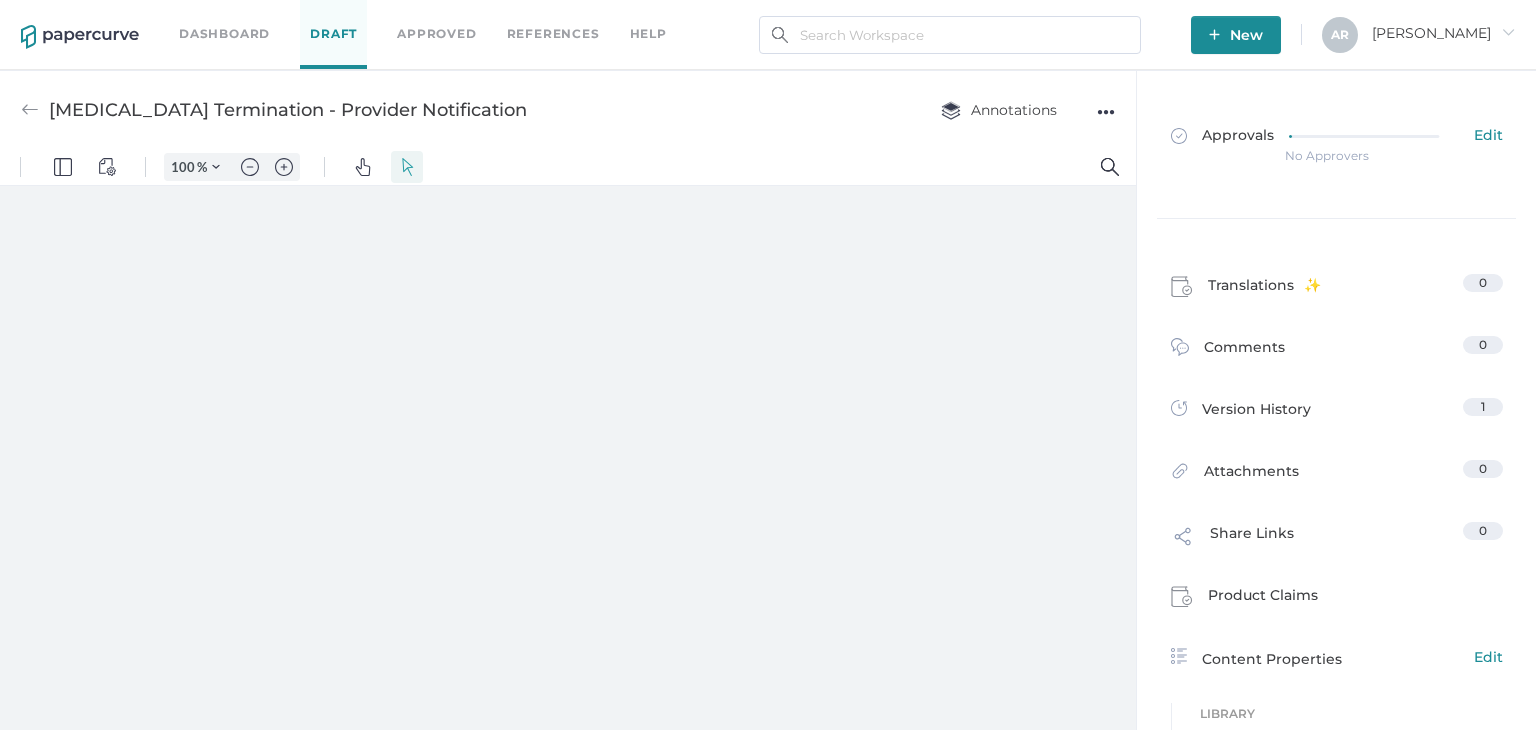 scroll, scrollTop: 0, scrollLeft: 0, axis: both 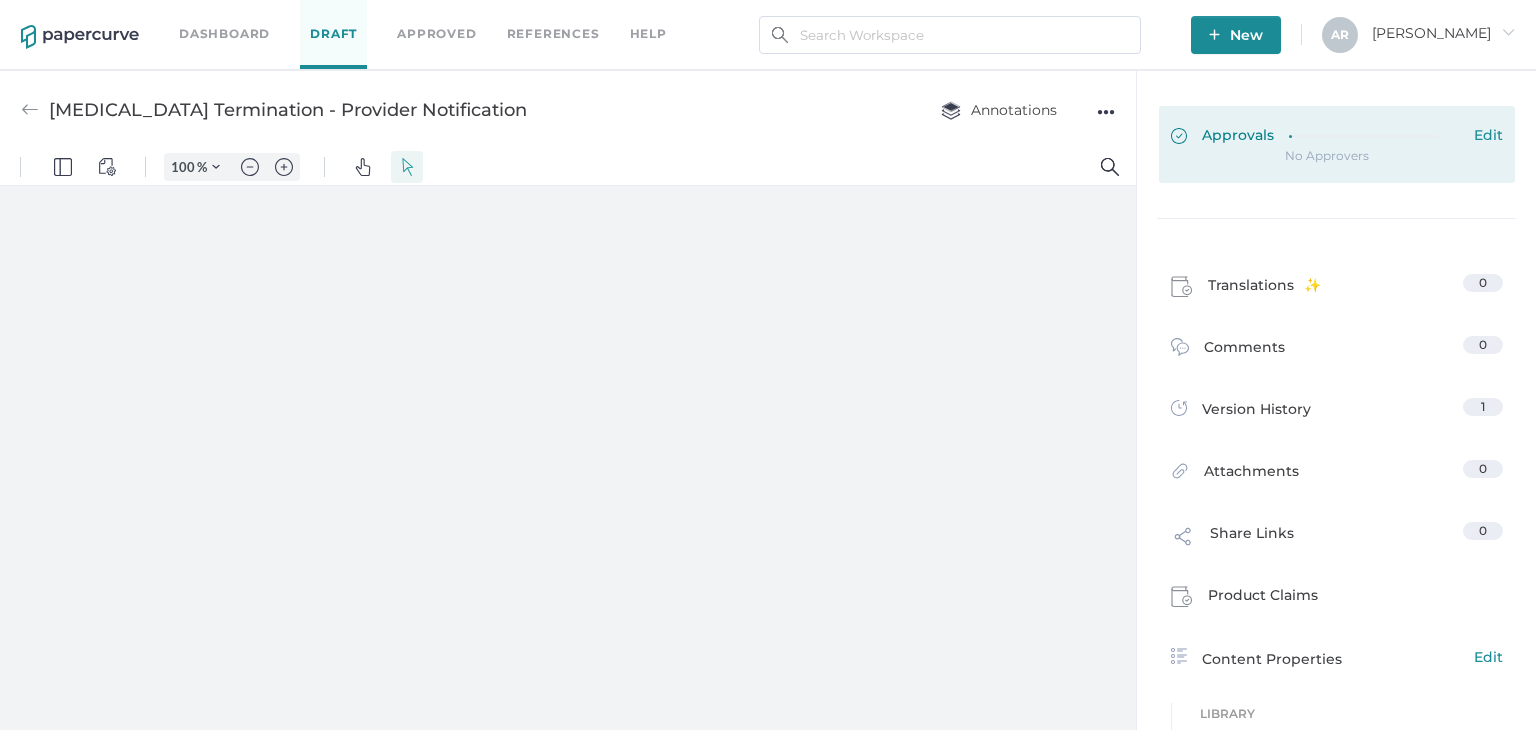 type on "175" 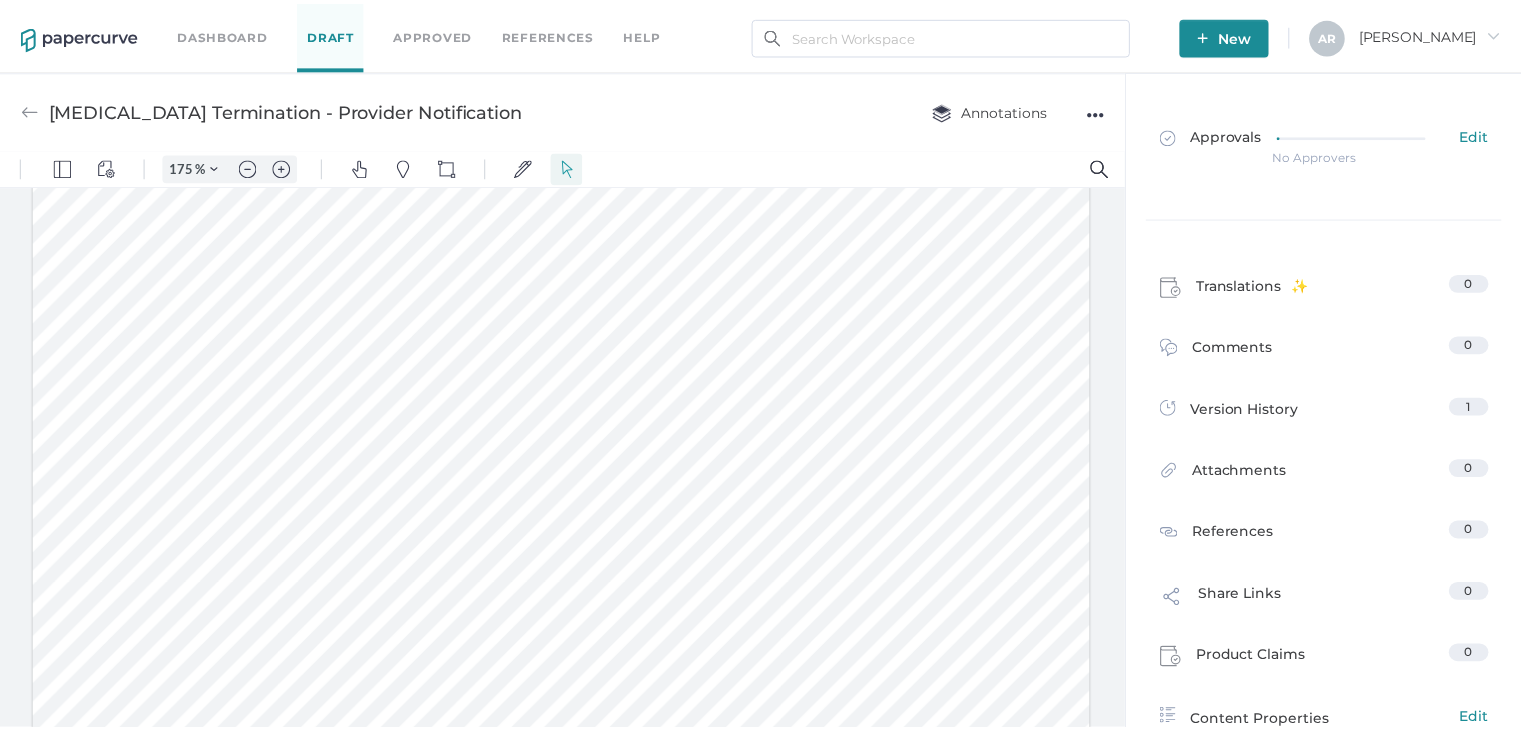 scroll, scrollTop: 0, scrollLeft: 0, axis: both 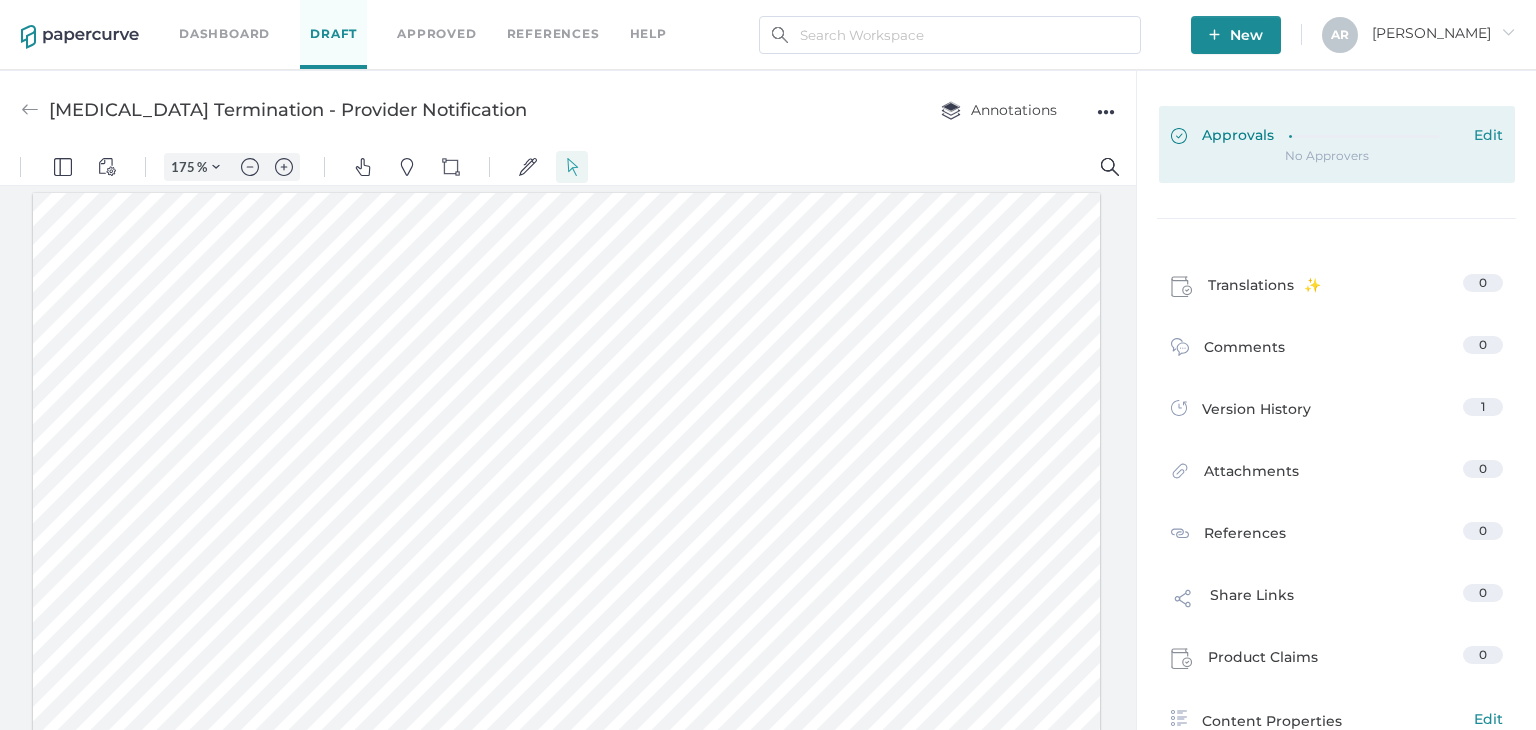 click on "Approvals Edit" at bounding box center (1337, 144) 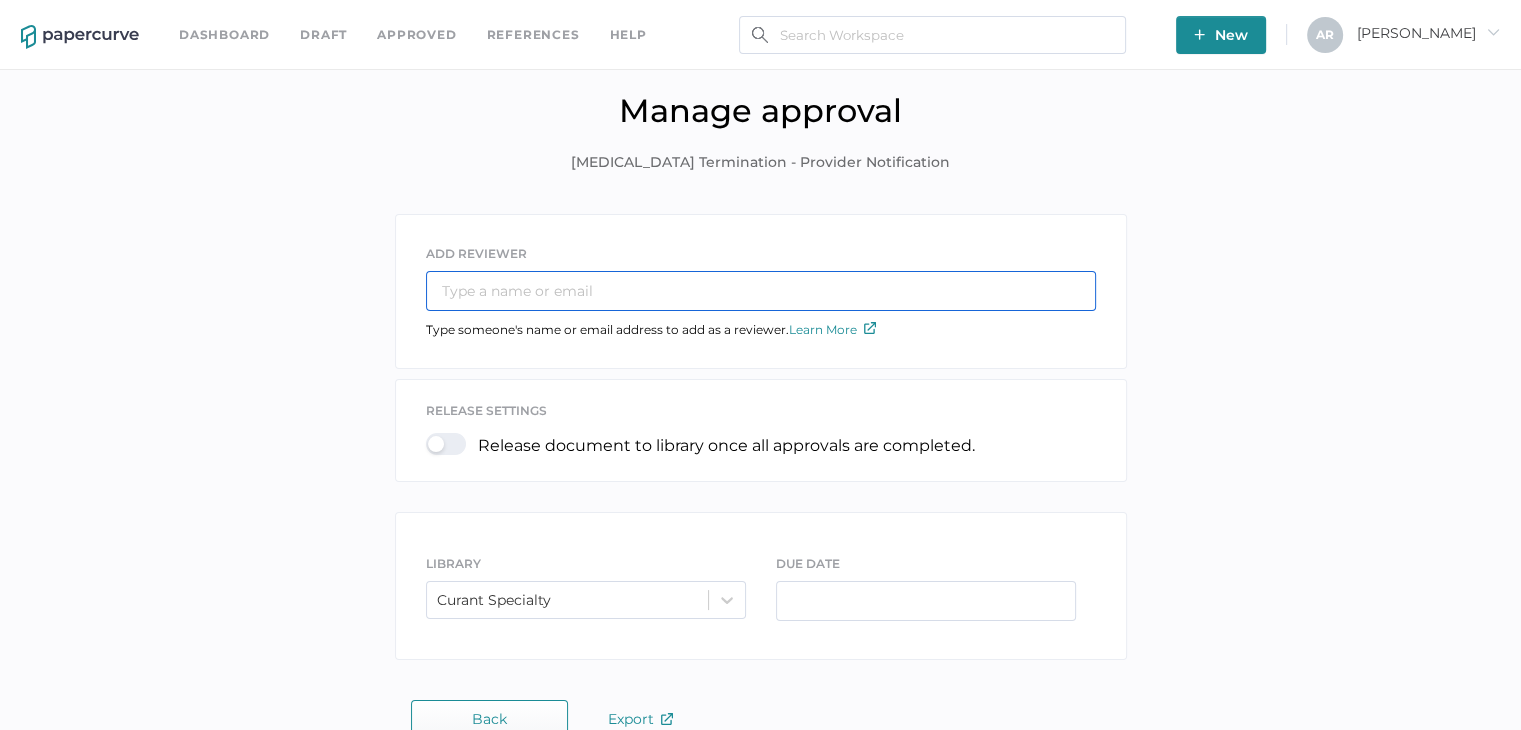 click at bounding box center [761, 291] 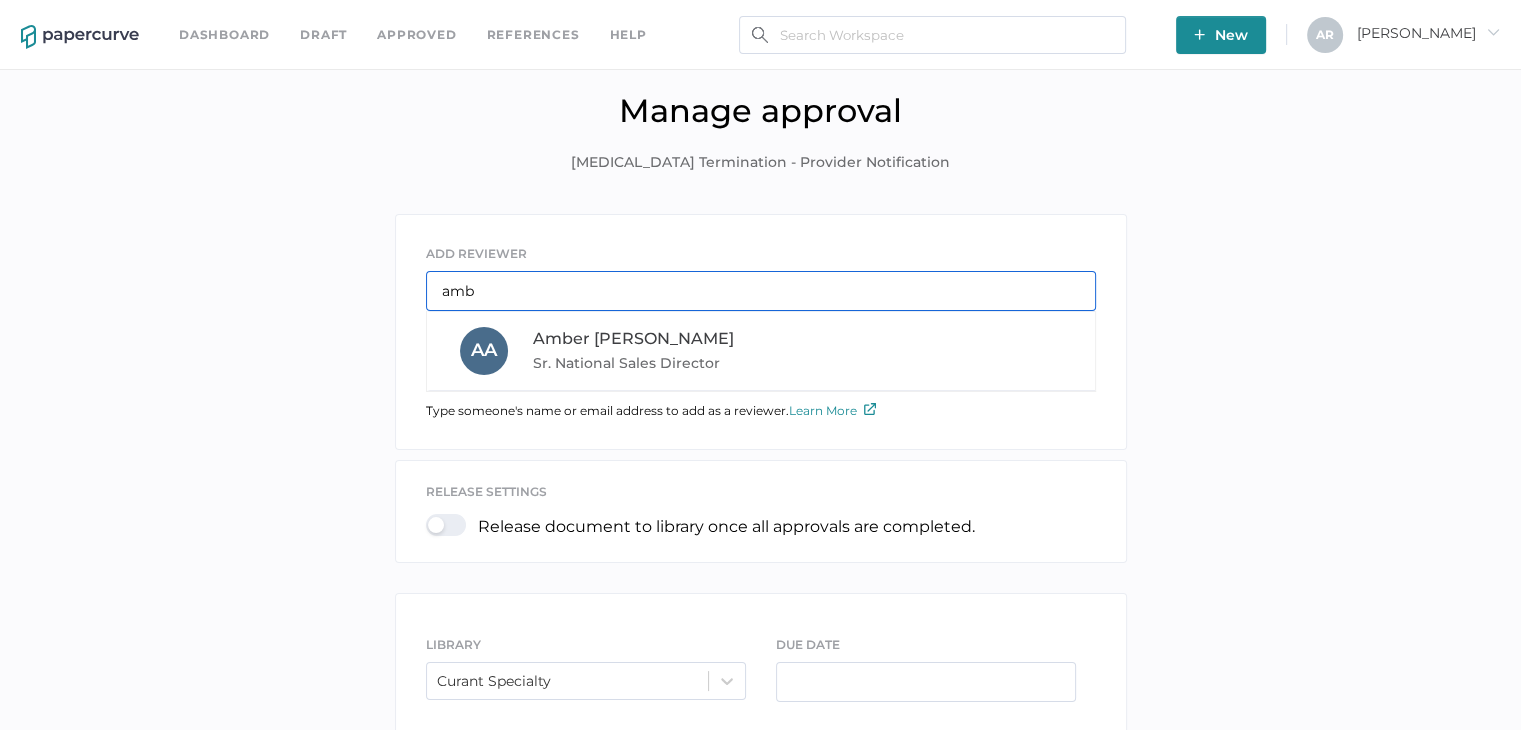 type on "amb" 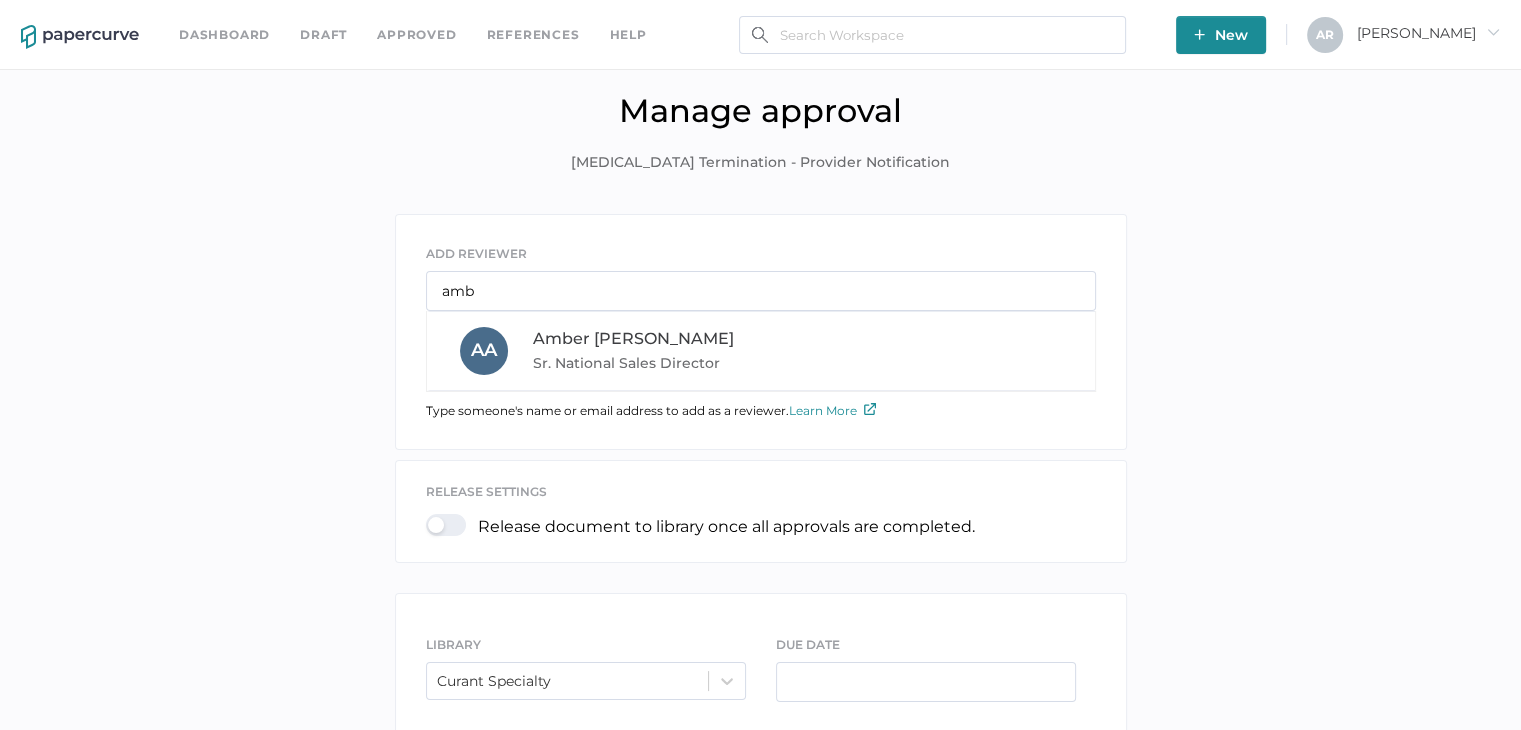 click on "[PERSON_NAME] National Sales Director" at bounding box center (668, 351) 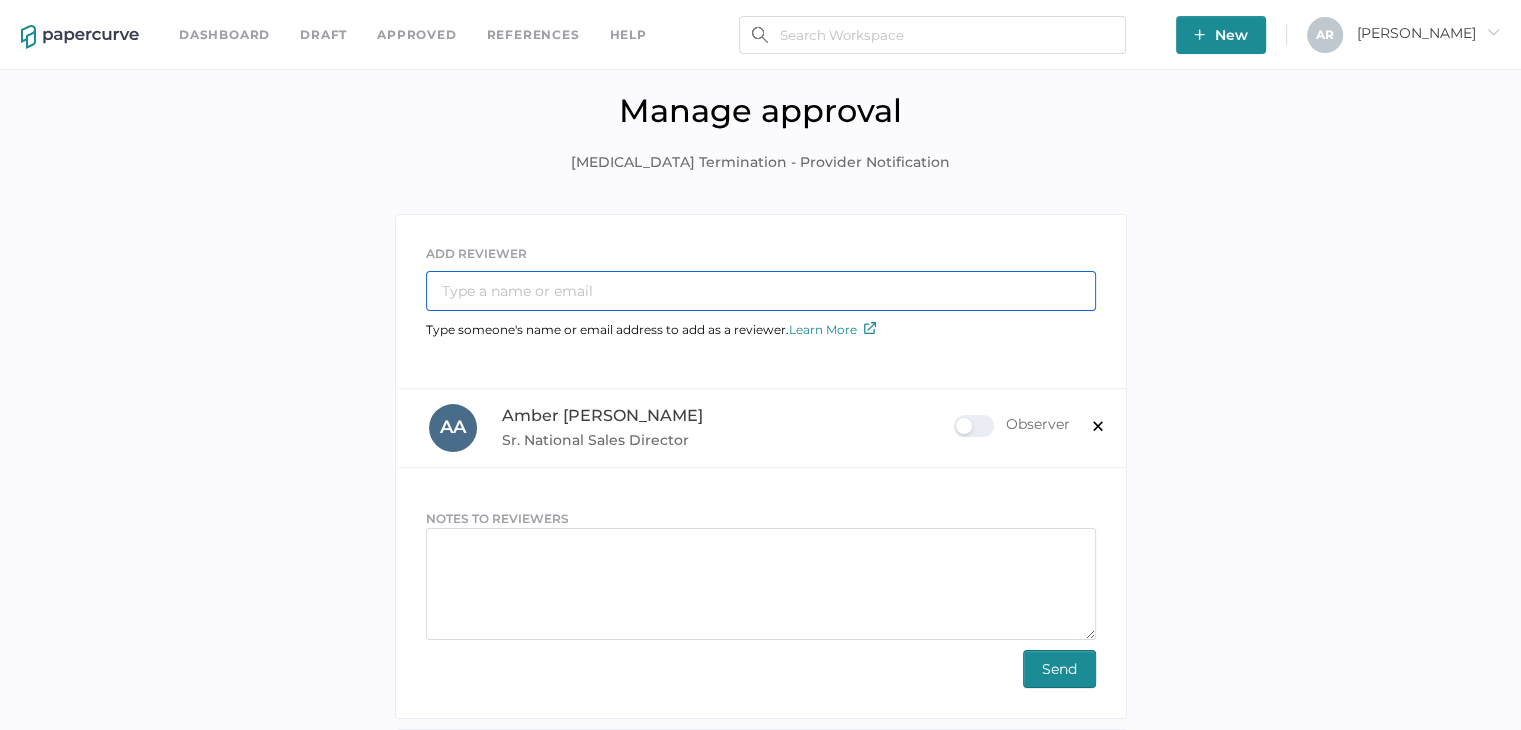 click at bounding box center [761, 291] 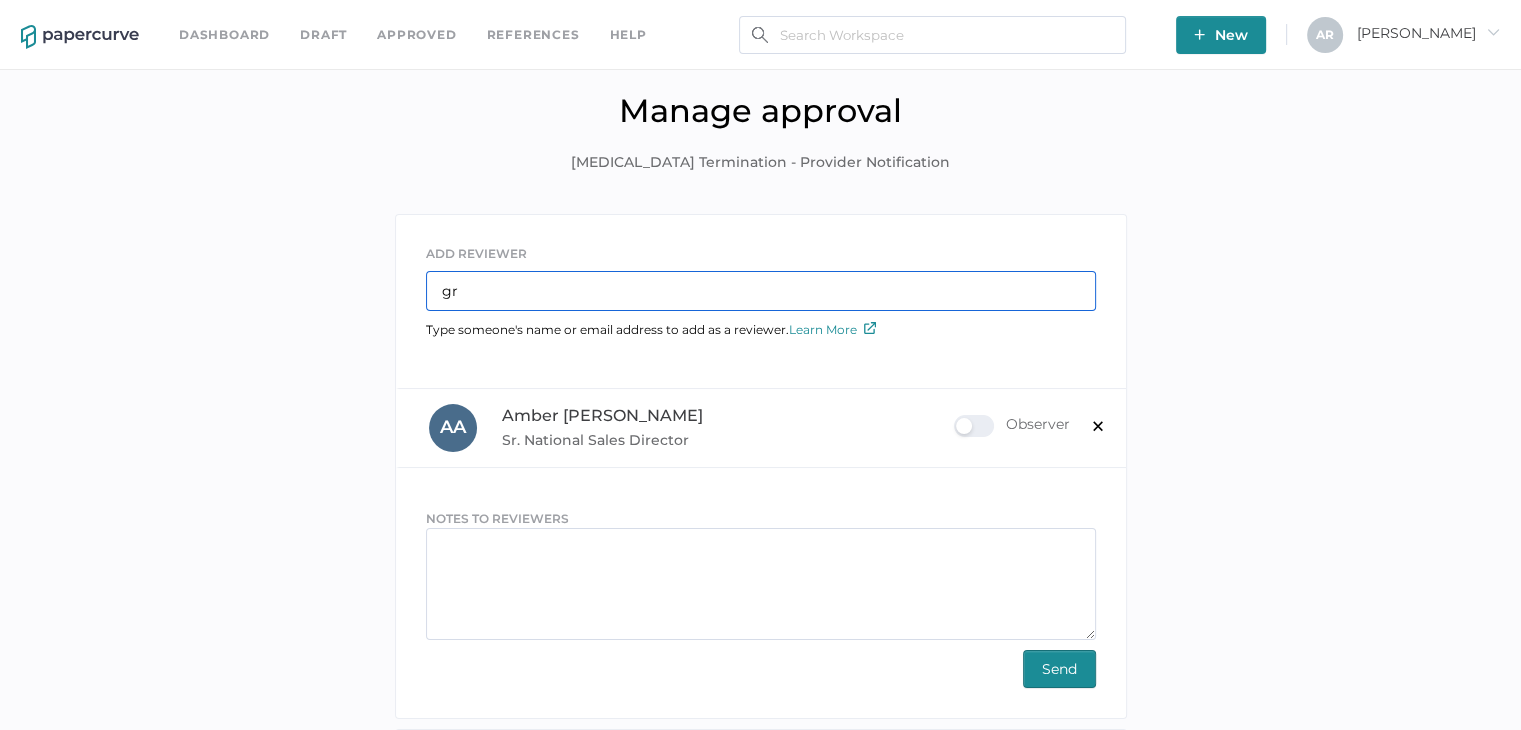 type on "g" 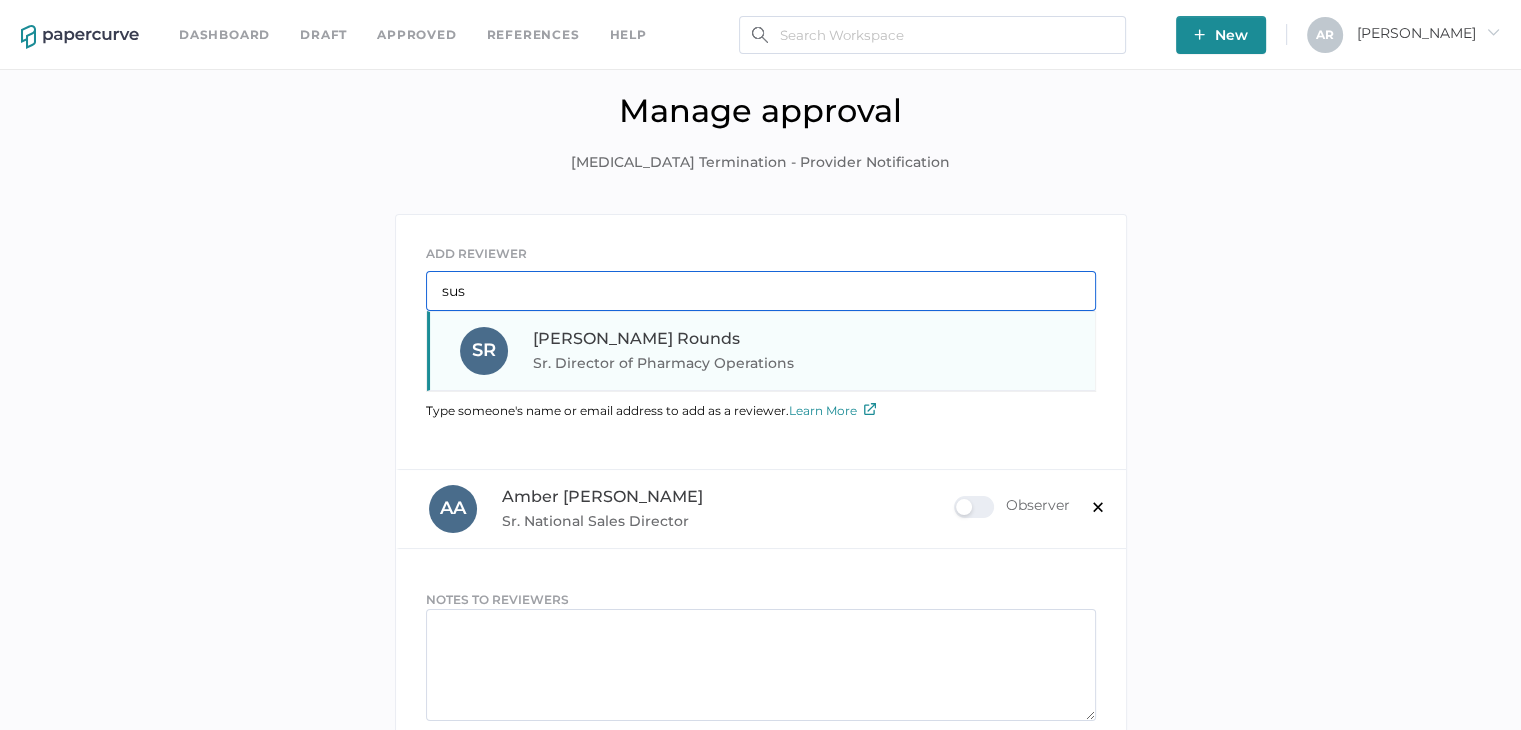 type on "sus" 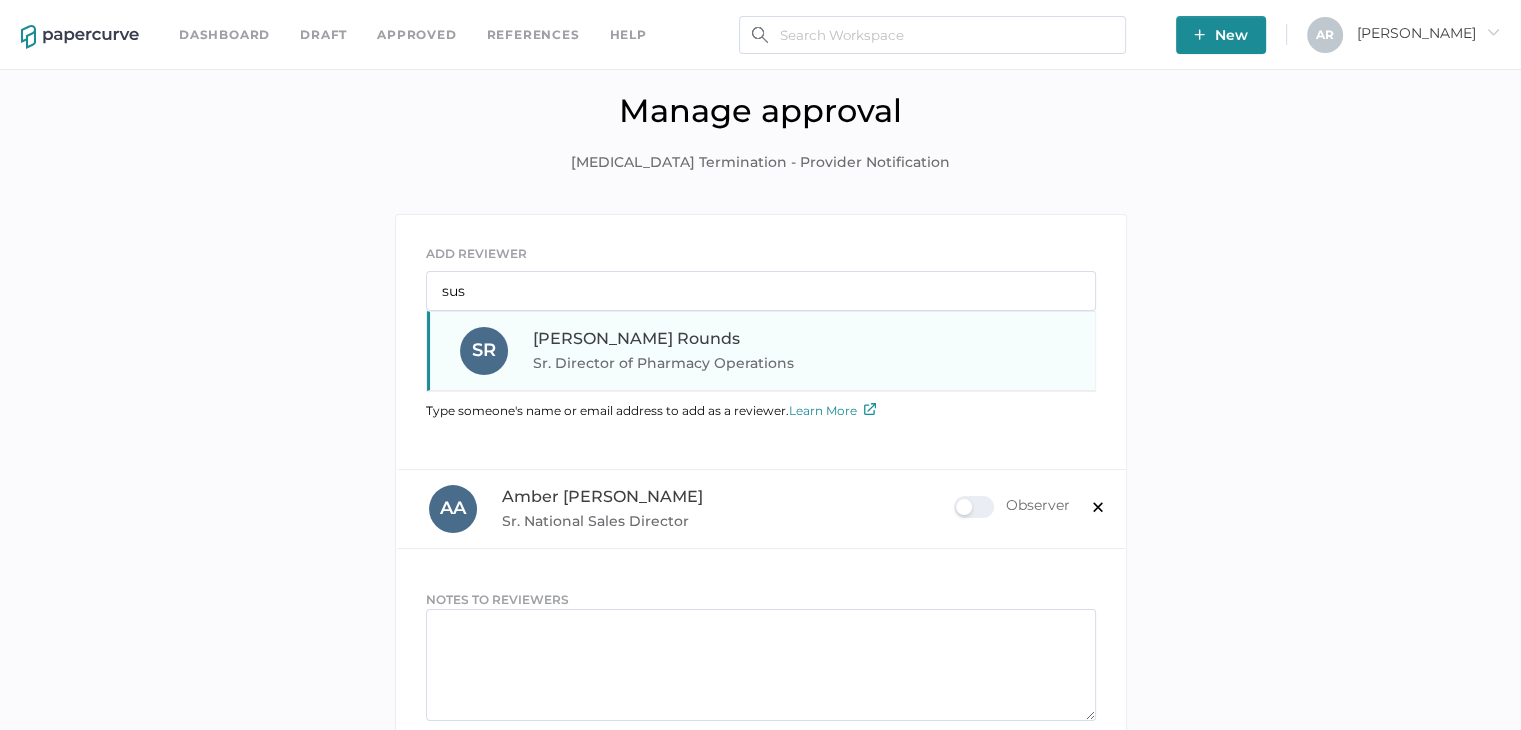 click on "[PERSON_NAME] Director of Pharmacy Operations" at bounding box center [668, 351] 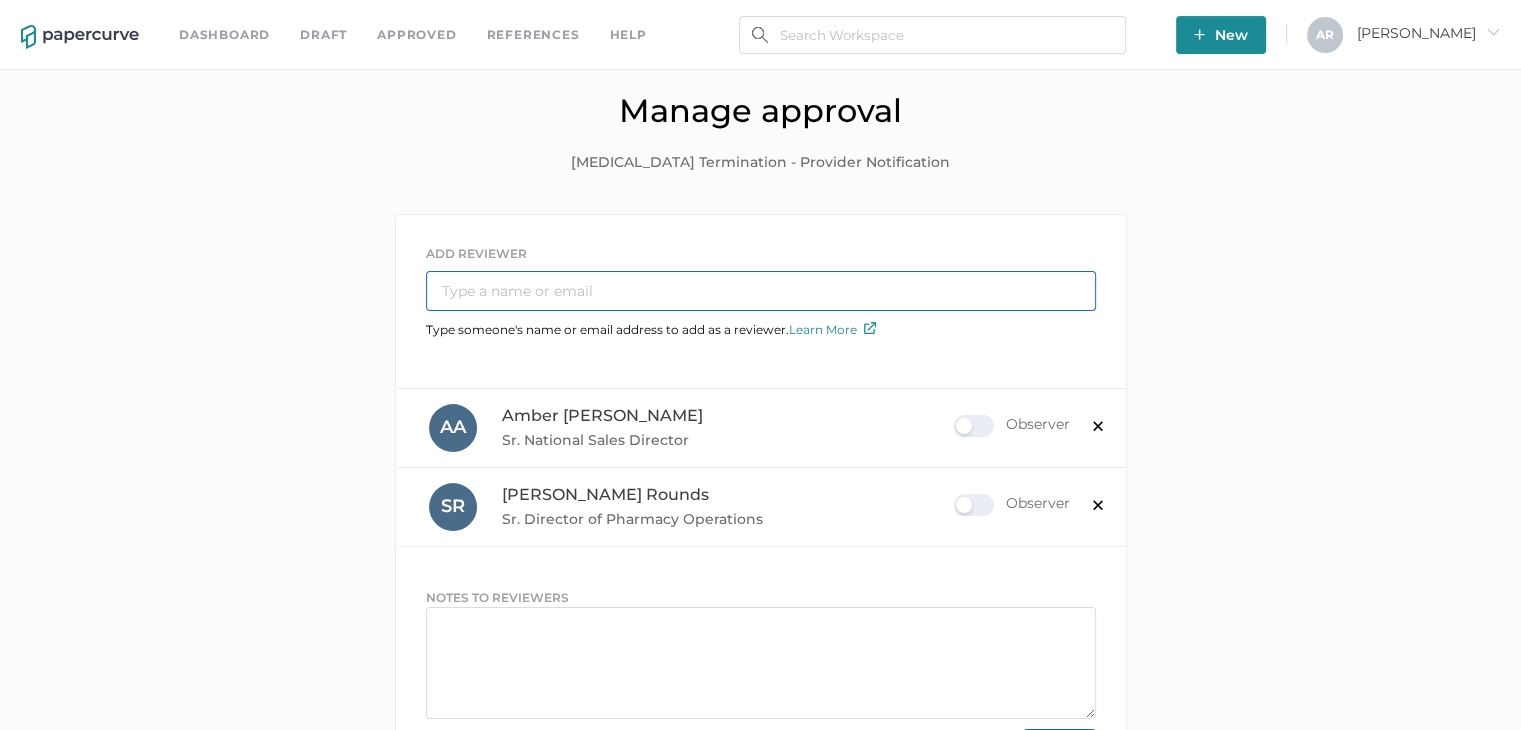 click at bounding box center (761, 291) 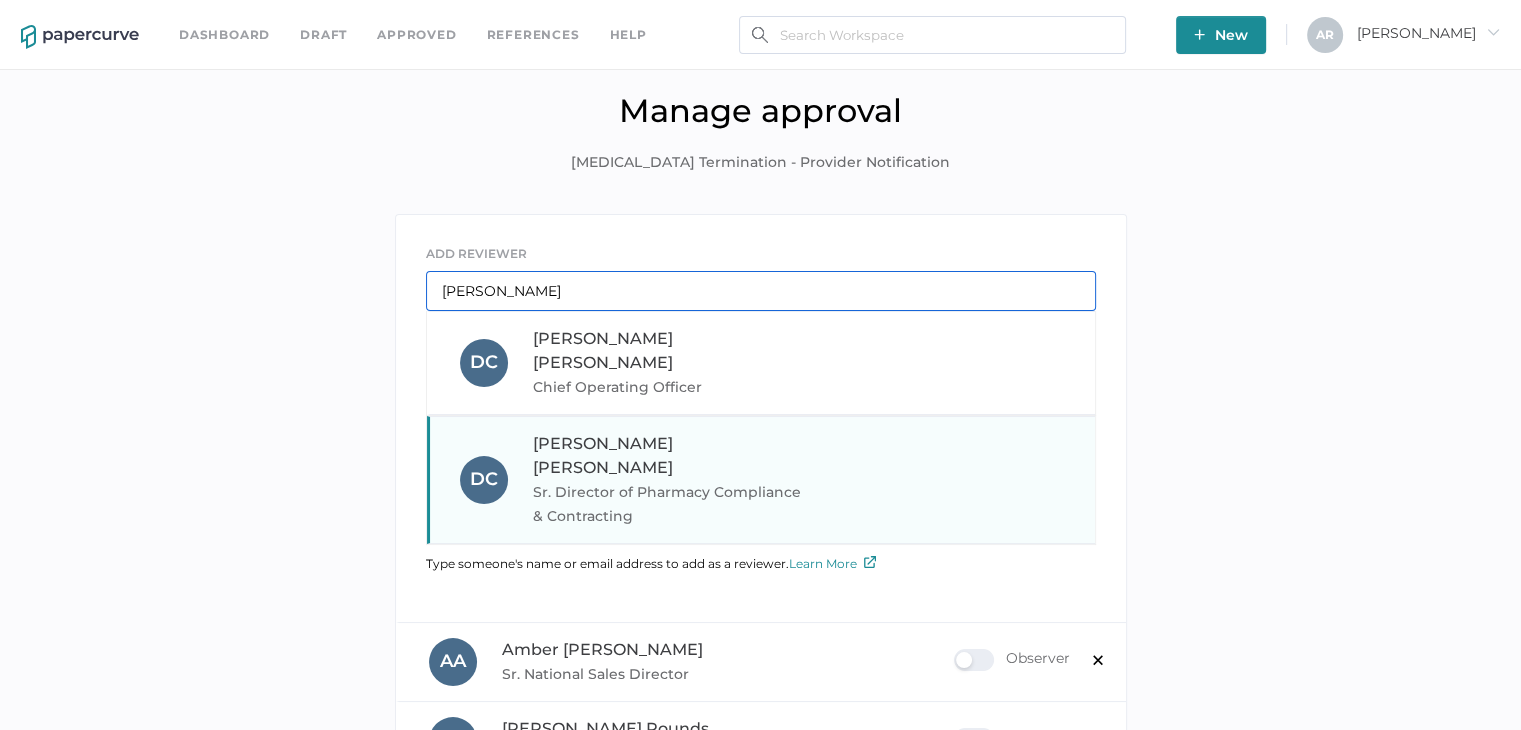 type on "[PERSON_NAME]" 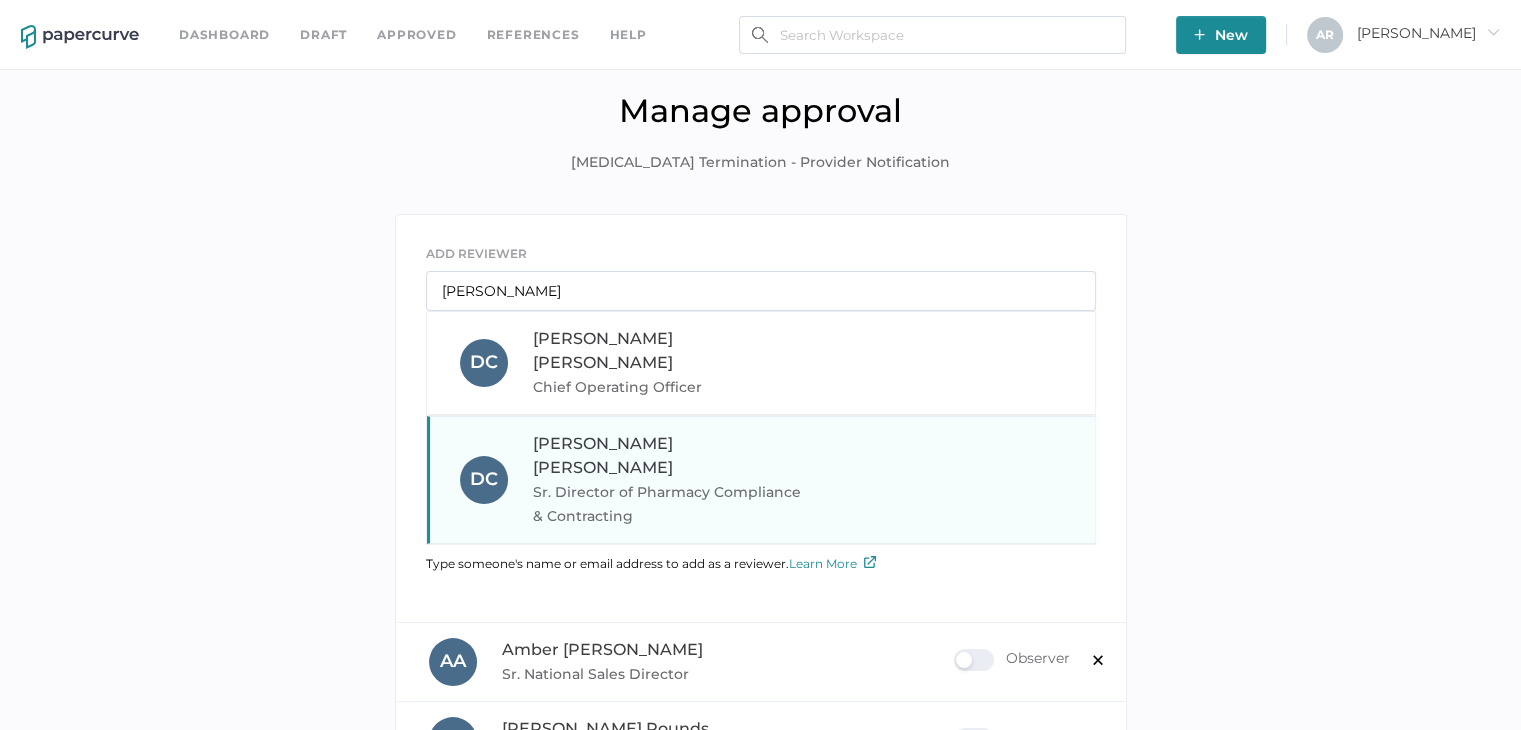 click on "Sr. Director of Pharmacy Compliance & Contracting" at bounding box center (668, 504) 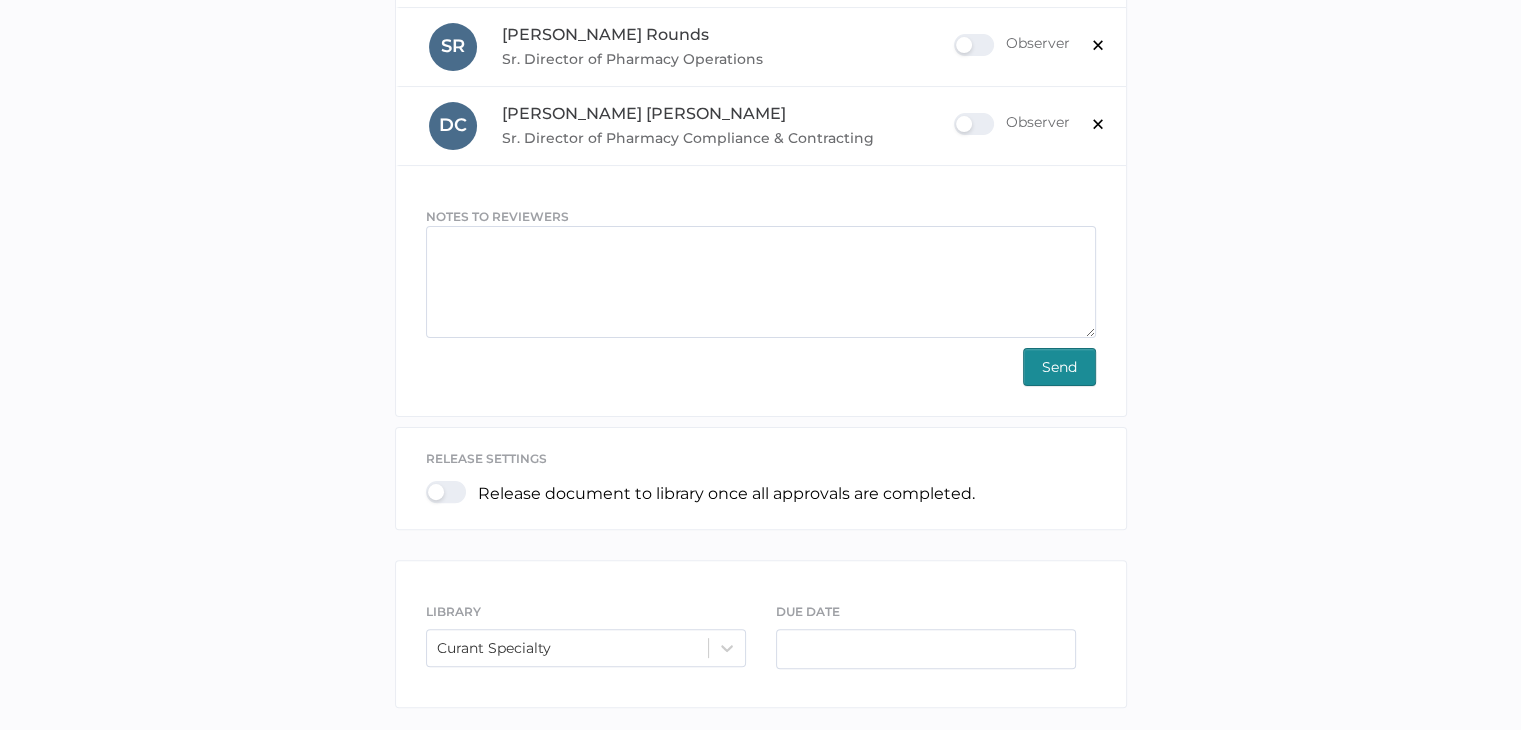 scroll, scrollTop: 459, scrollLeft: 0, axis: vertical 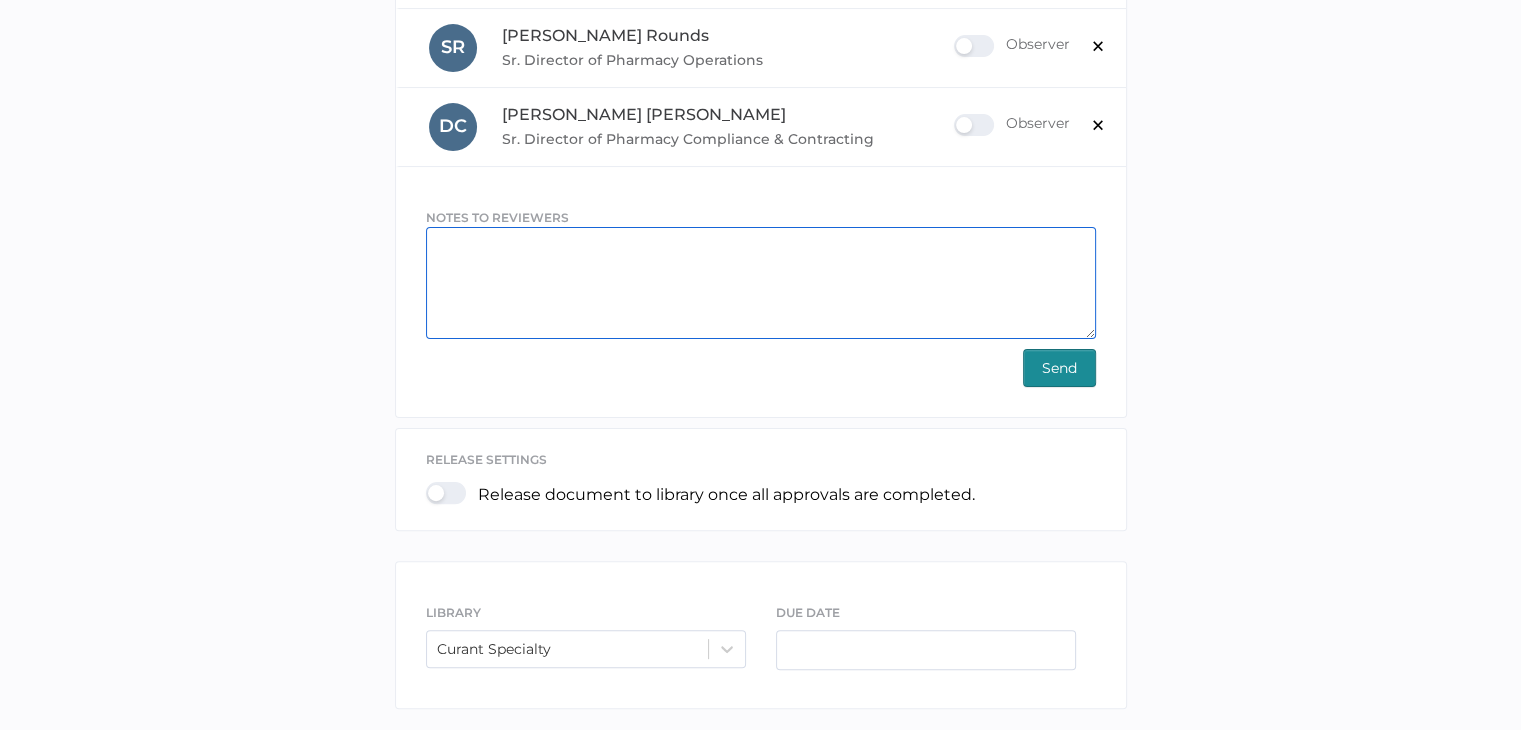 click at bounding box center [761, 283] 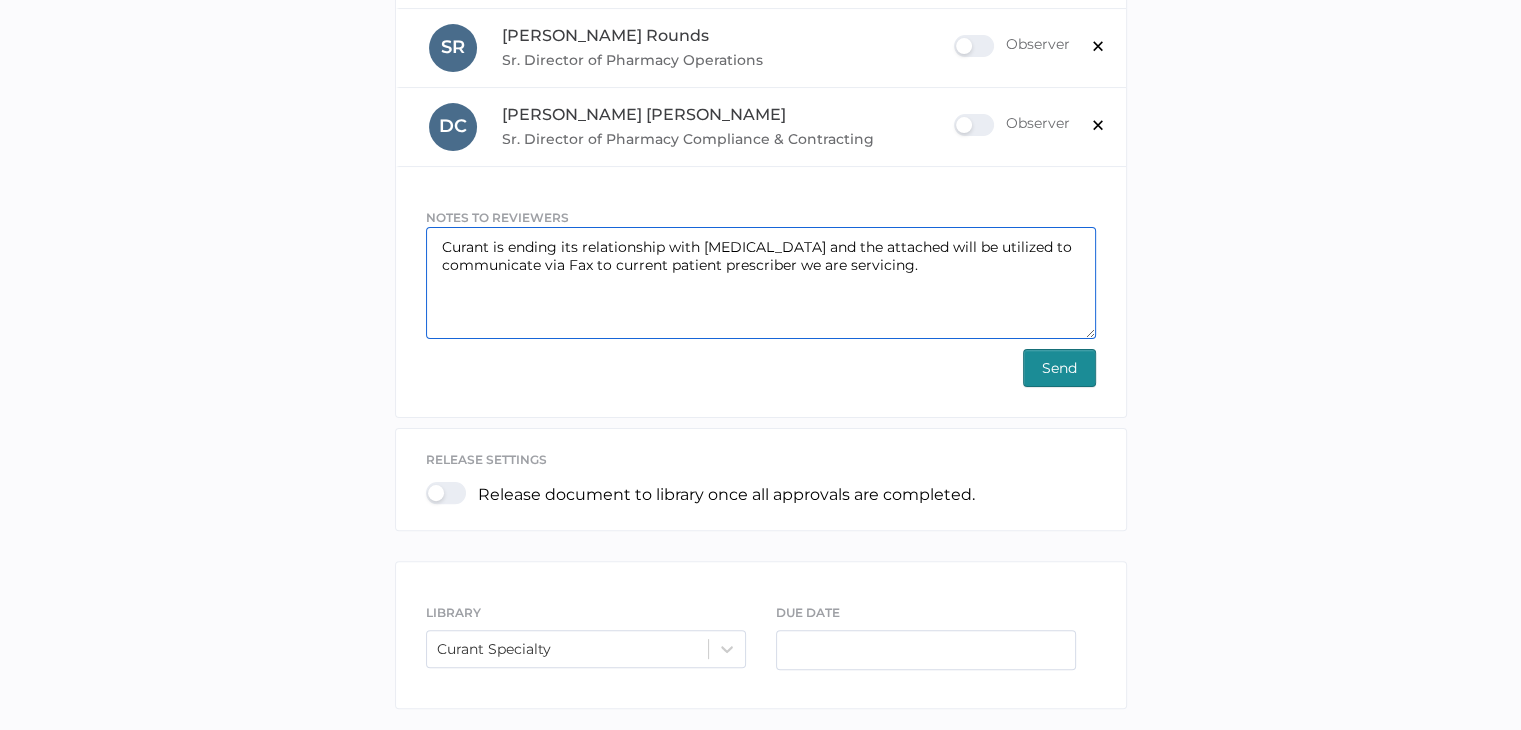 click on "Curant is ending its relationship with [MEDICAL_DATA] and the attached will be utilized to communicate via Fax to current patient prescriber we are servicing." at bounding box center [761, 283] 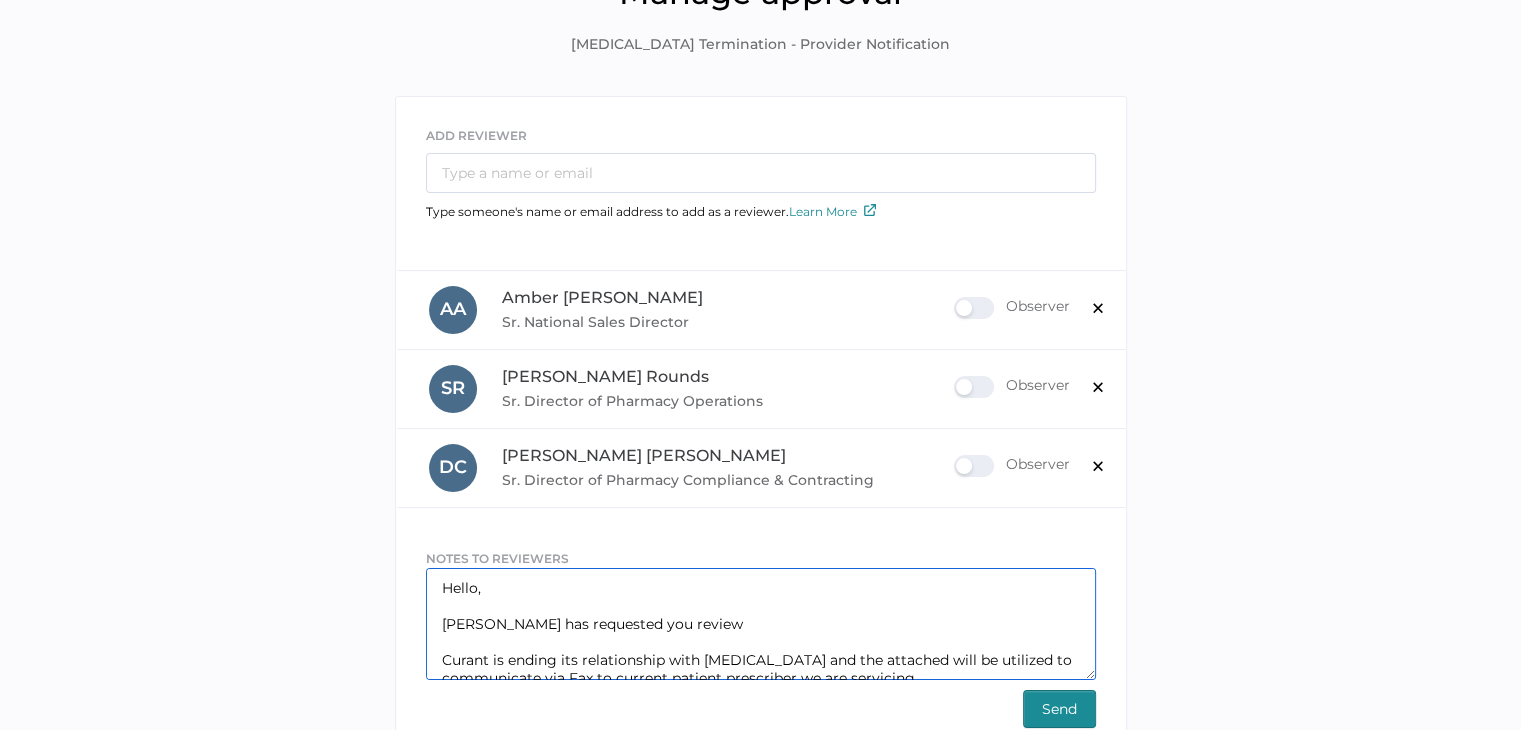 scroll, scrollTop: 120, scrollLeft: 0, axis: vertical 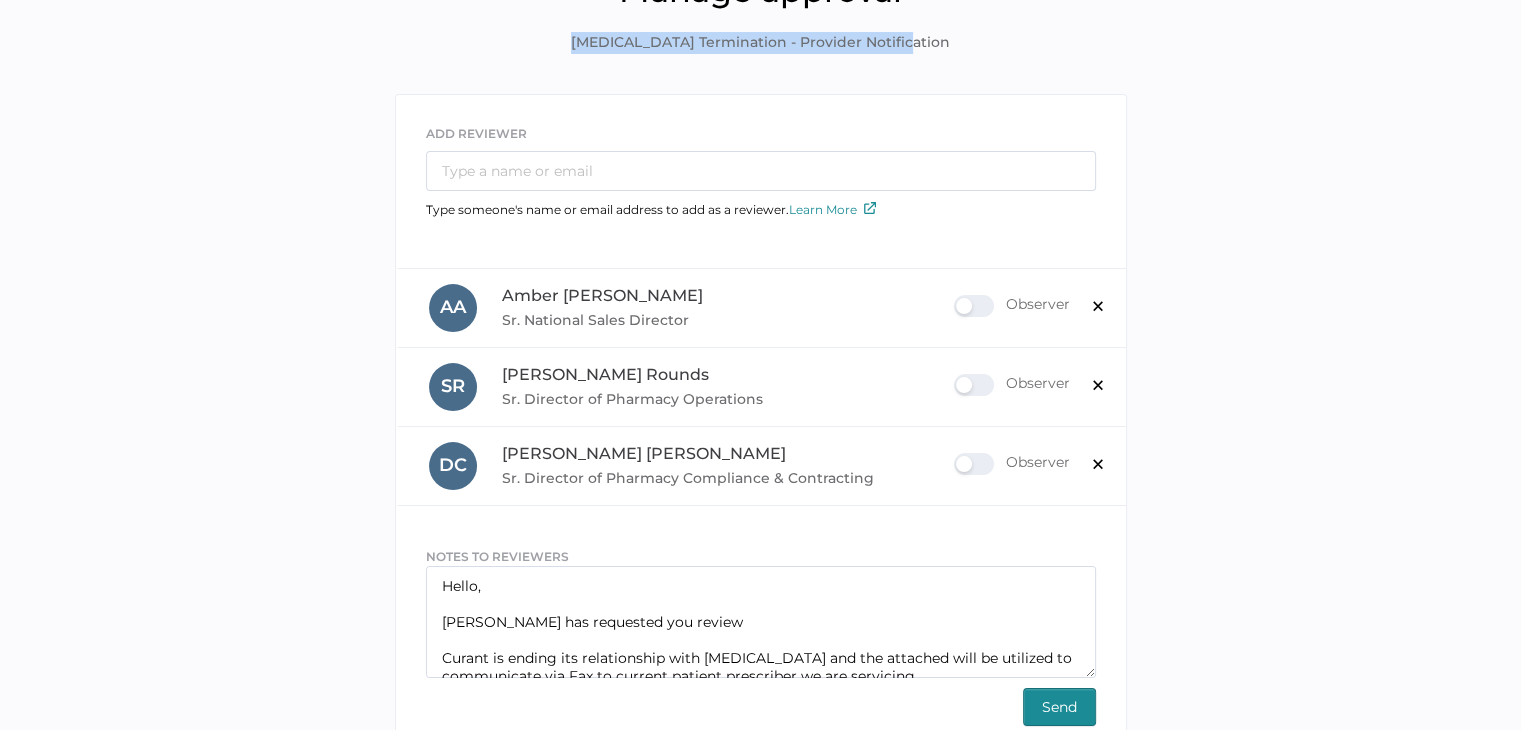 drag, startPoint x: 578, startPoint y: 44, endPoint x: 933, endPoint y: 53, distance: 355.11407 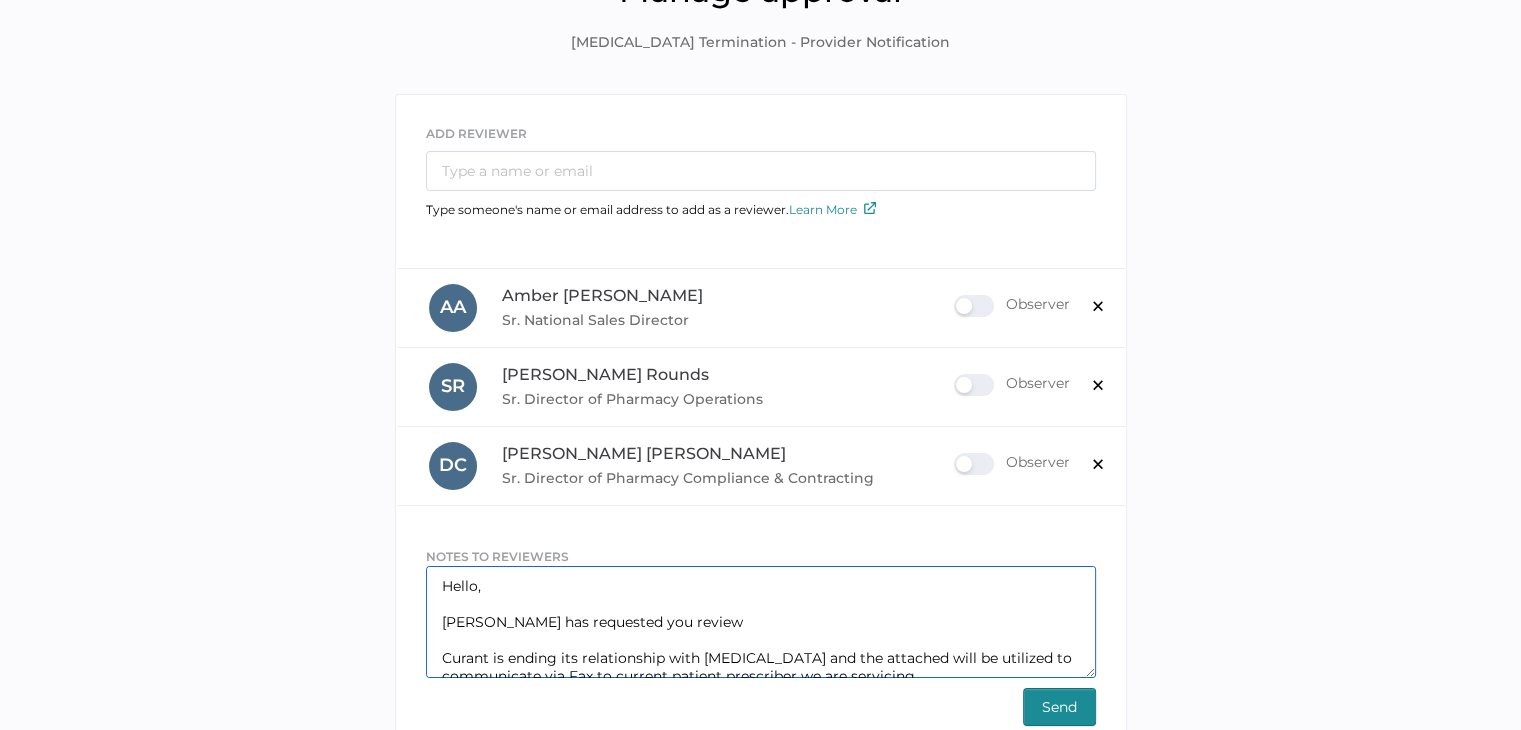 click on "Hello,
[PERSON_NAME] has requested you review
Curant is ending its relationship with [MEDICAL_DATA] and the attached will be utilized to communicate via Fax to current patient prescriber we are servicing." at bounding box center [761, 622] 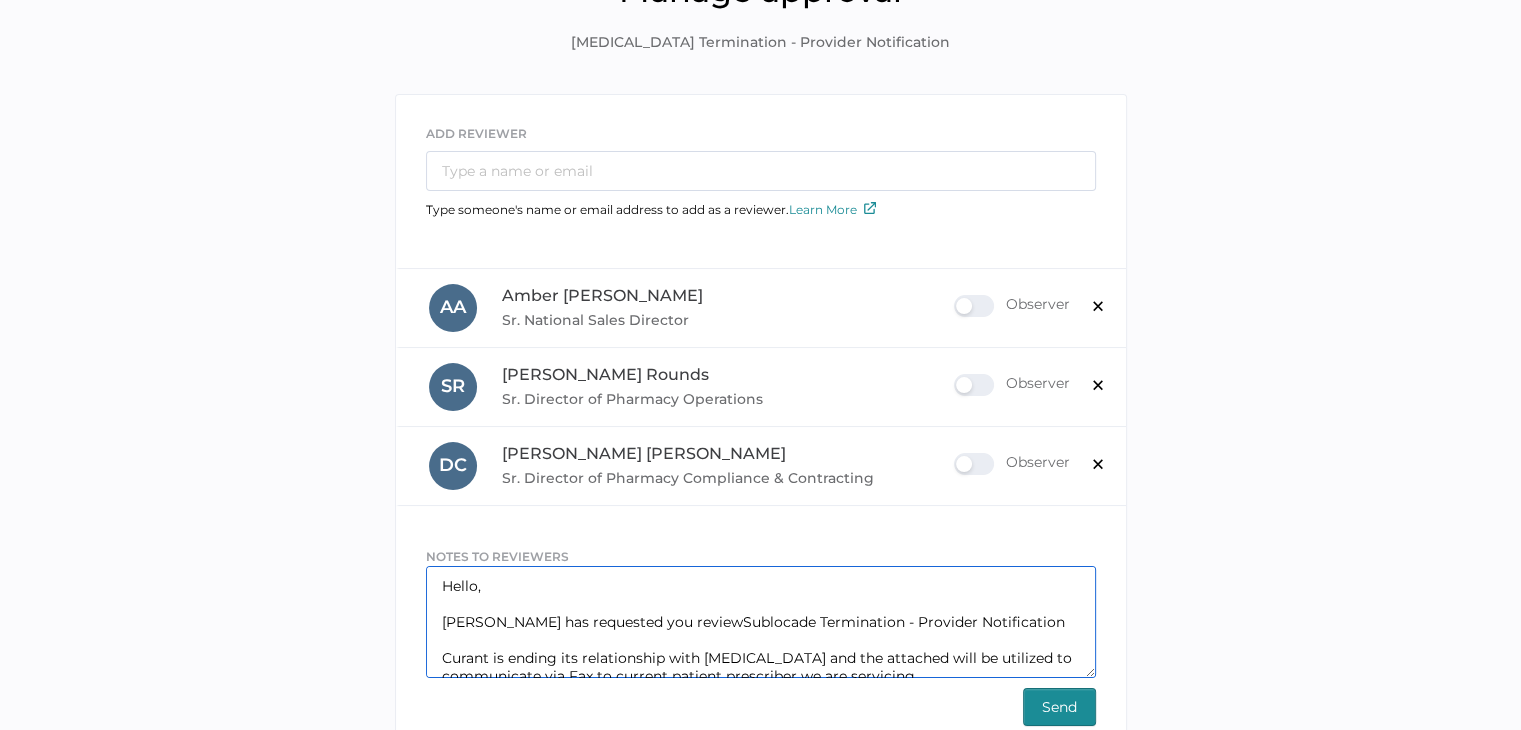 click on "Hello,
[PERSON_NAME] has requested you reviewSublocade Termination - Provider Notification
Curant is ending its relationship with [MEDICAL_DATA] and the attached will be utilized to communicate via Fax to current patient prescriber we are servicing." at bounding box center [761, 622] 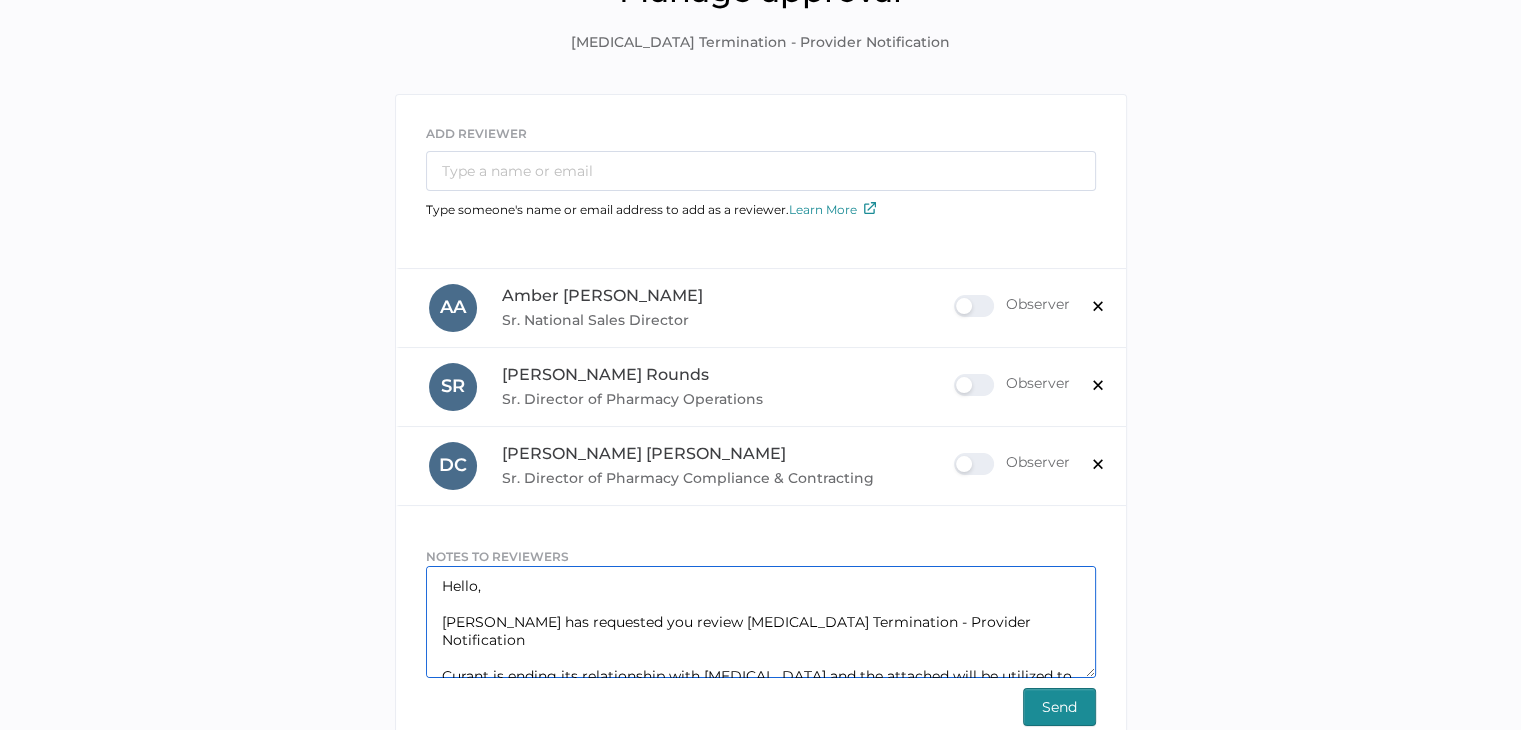 click on "Hello,
[PERSON_NAME] has requested you review [MEDICAL_DATA] Termination - Provider Notification
Curant is ending its relationship with [MEDICAL_DATA] and the attached will be utilized to communicate via Fax to current patient prescriber we are servicing." at bounding box center (761, 622) 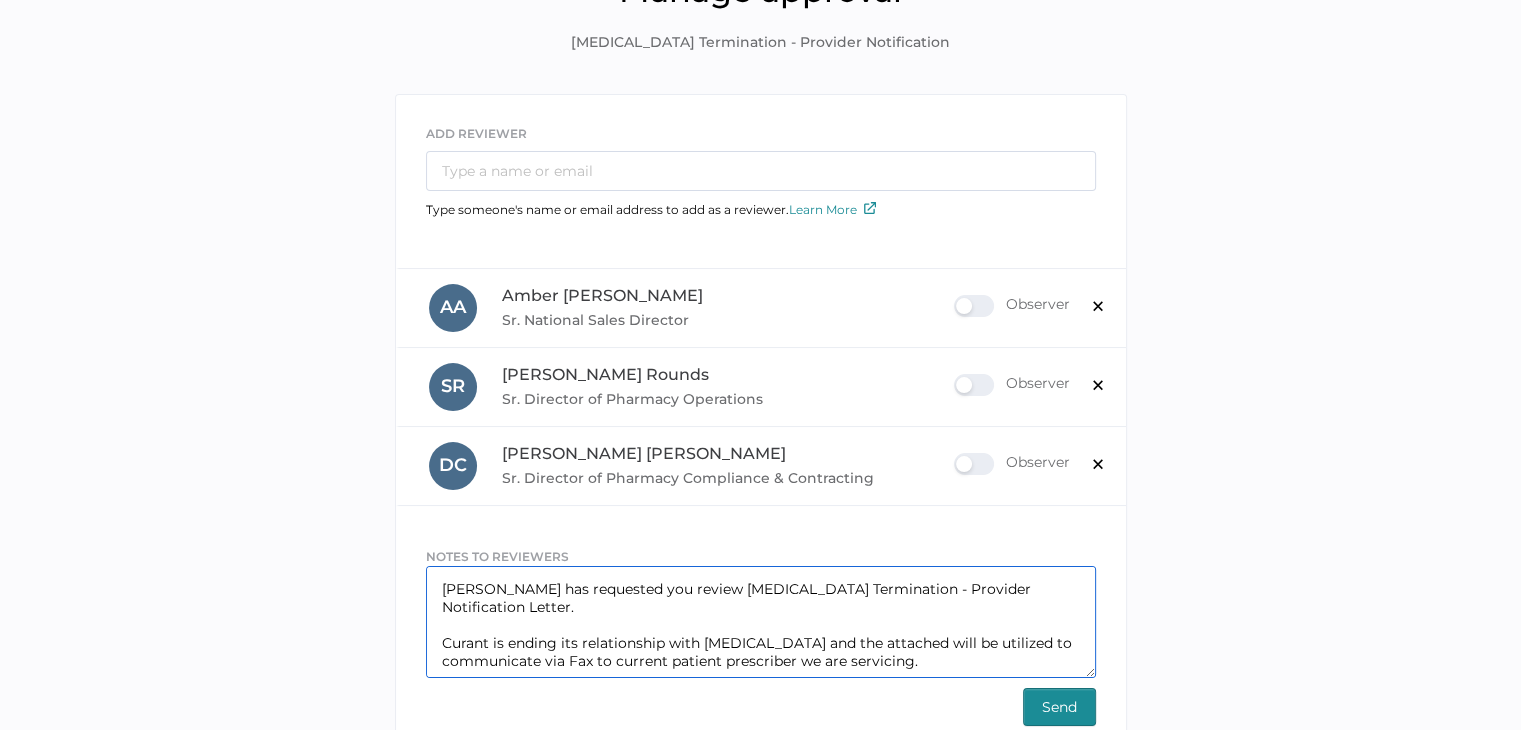 scroll, scrollTop: 32, scrollLeft: 0, axis: vertical 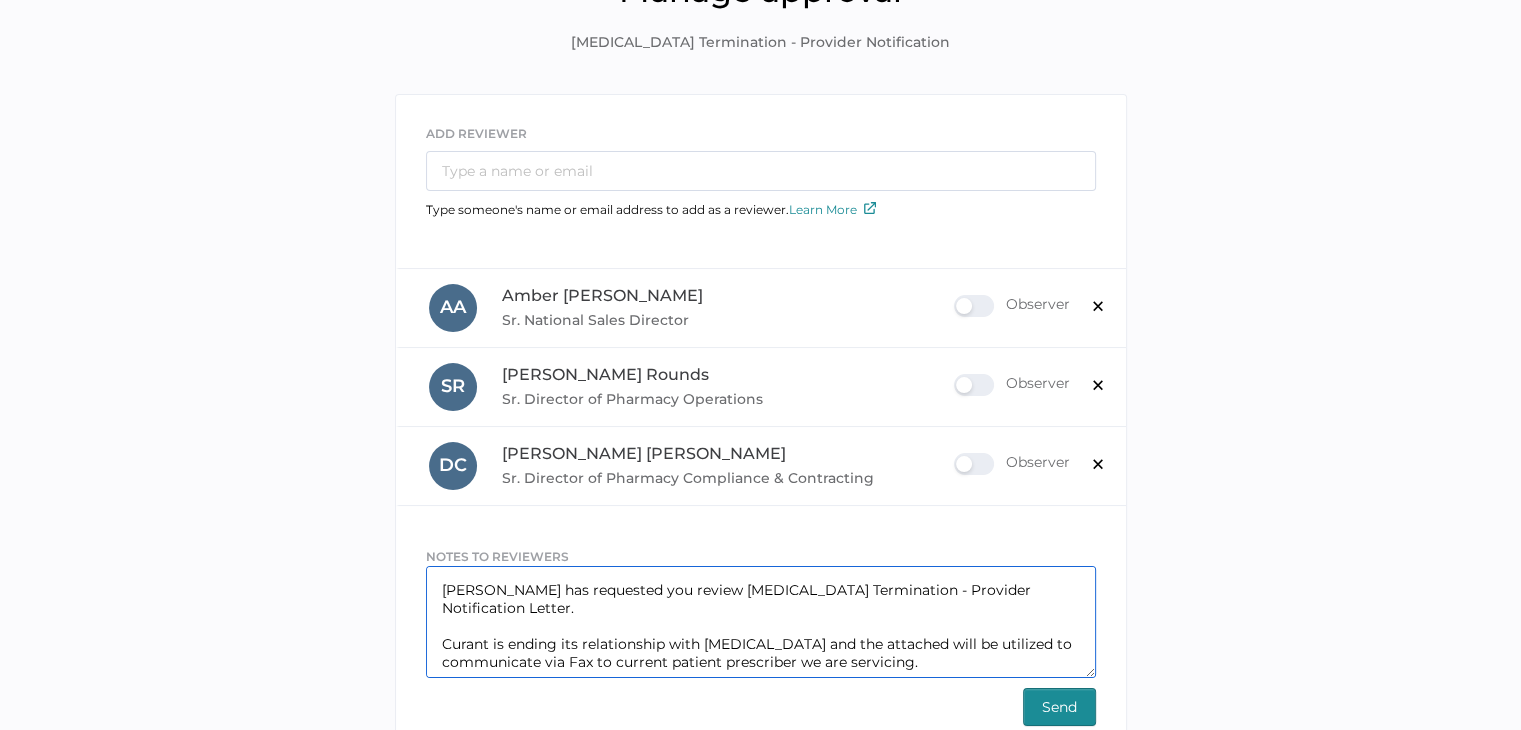 click on "Hello,
[PERSON_NAME] has requested you review [MEDICAL_DATA] Termination - Provider Notification Letter.
Curant is ending its relationship with [MEDICAL_DATA] and the attached will be utilized to communicate via Fax to current patient prescriber we are servicing." at bounding box center (761, 622) 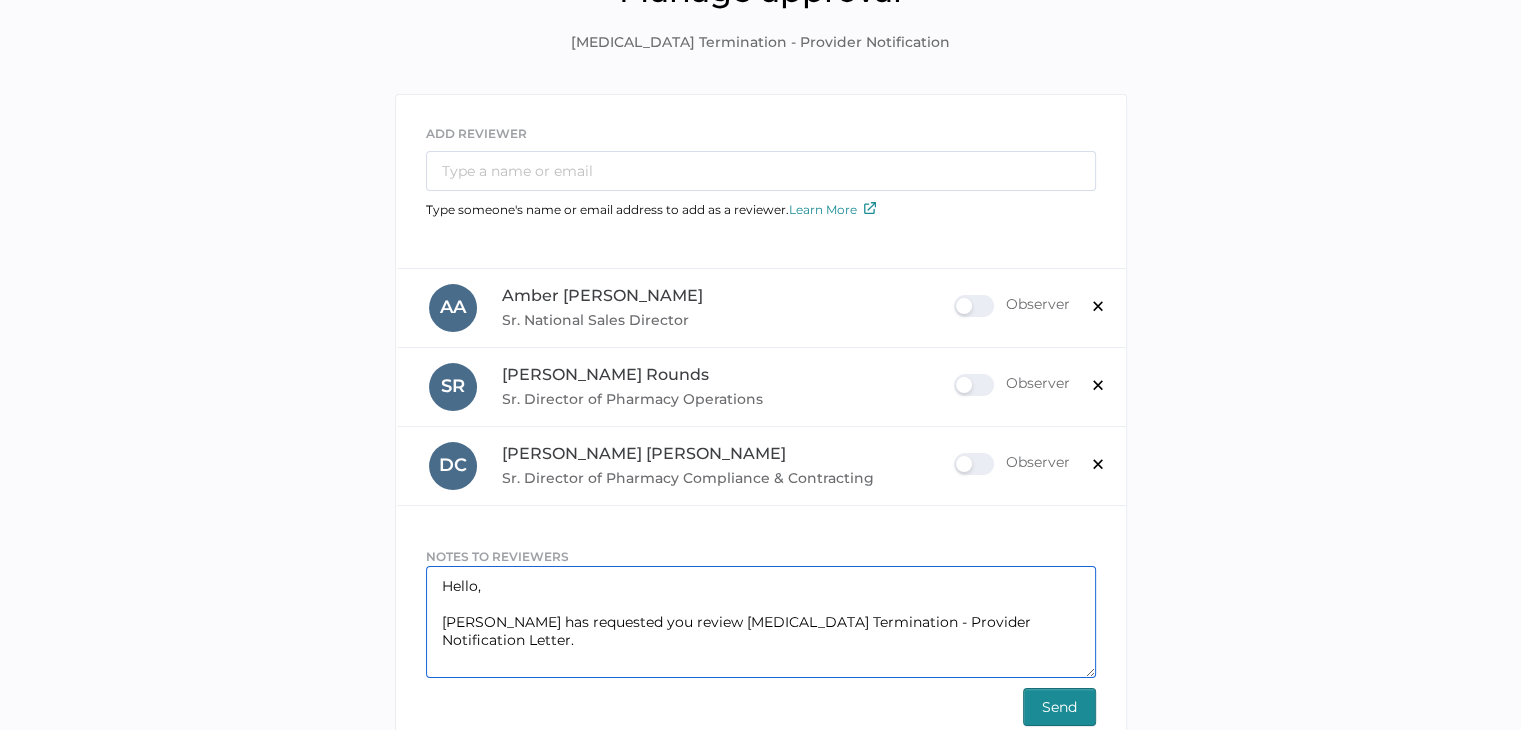 scroll, scrollTop: 0, scrollLeft: 0, axis: both 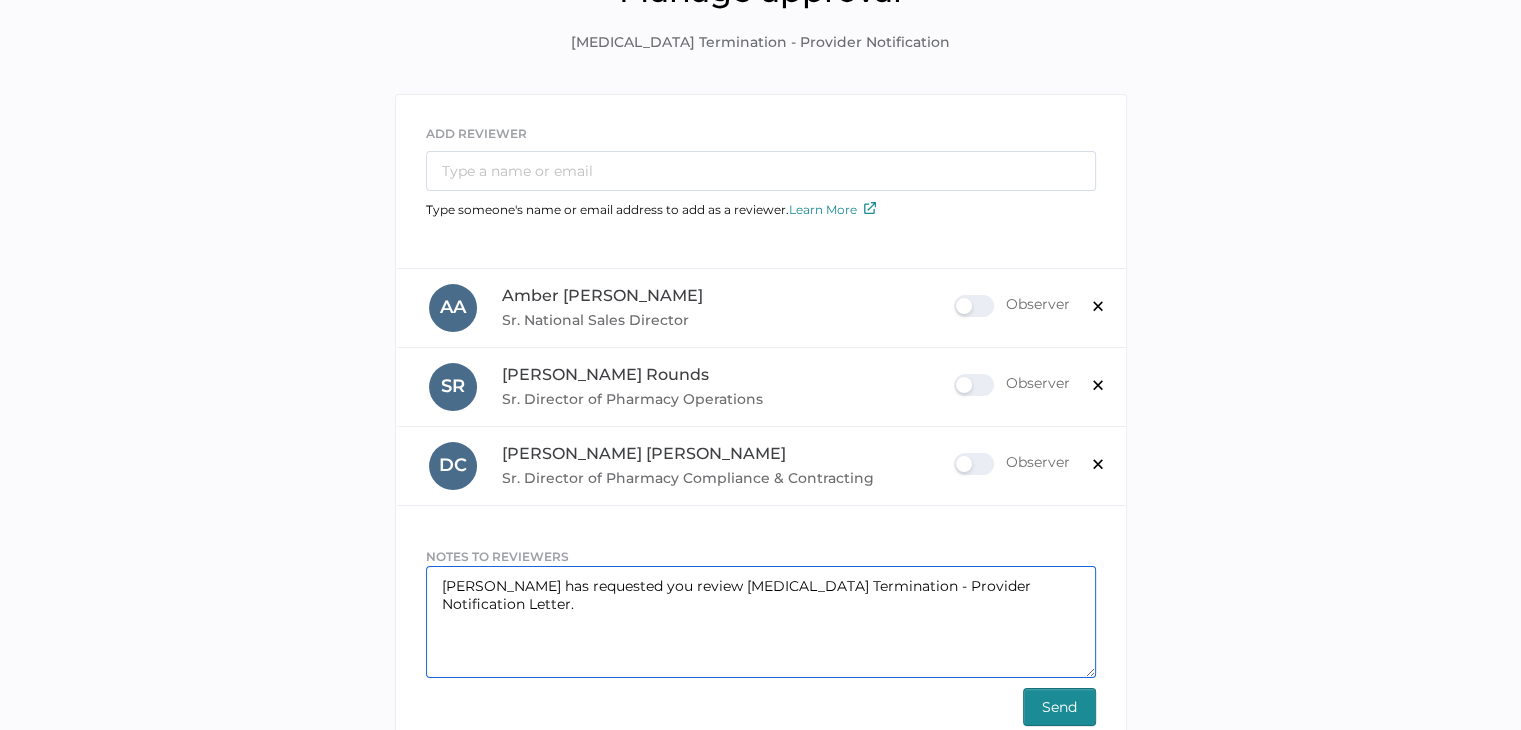 click on "[PERSON_NAME] has requested you review [MEDICAL_DATA] Termination - Provider Notification Letter." at bounding box center [761, 622] 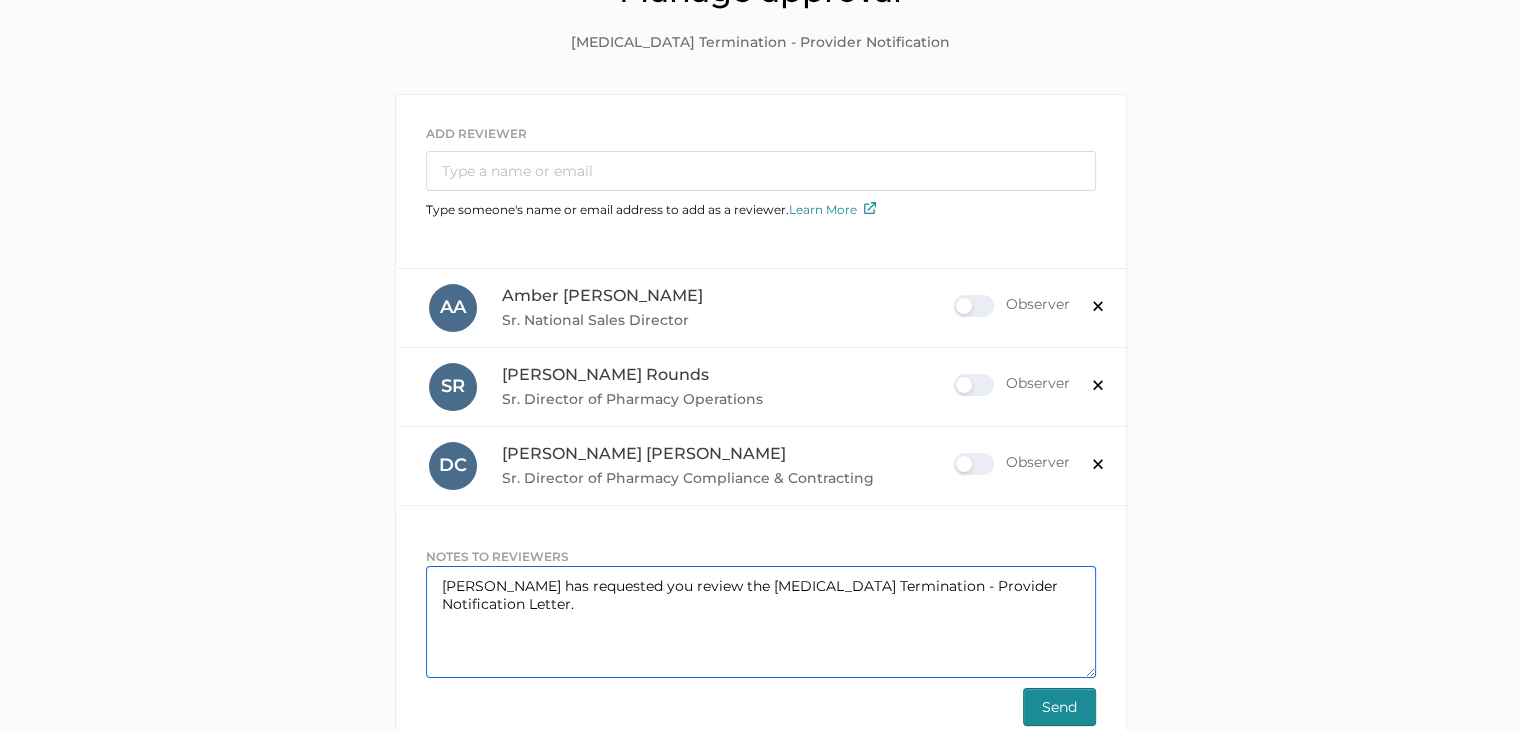 click on "[PERSON_NAME] has requested you review the [MEDICAL_DATA] Termination - Provider Notification Letter." at bounding box center [761, 622] 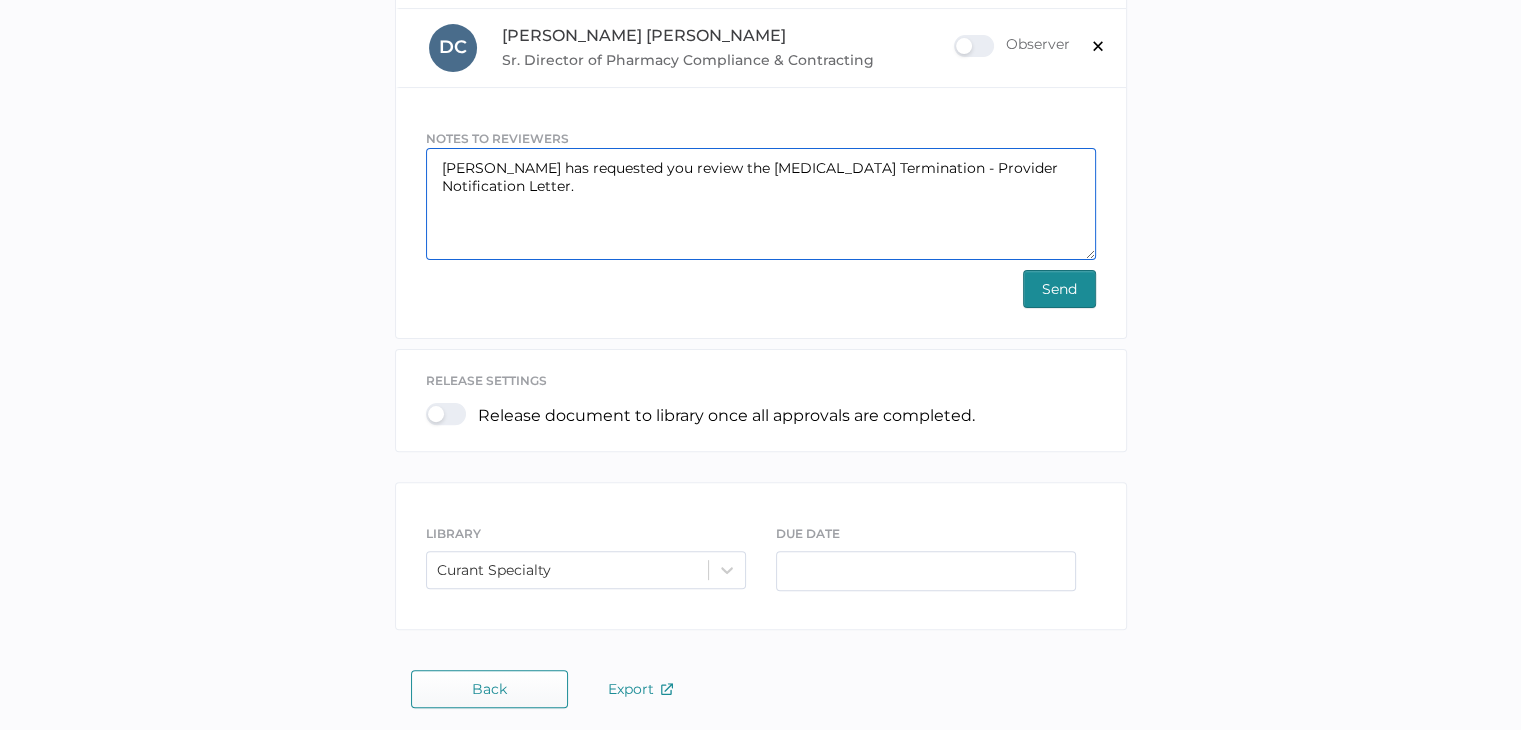 scroll, scrollTop: 537, scrollLeft: 0, axis: vertical 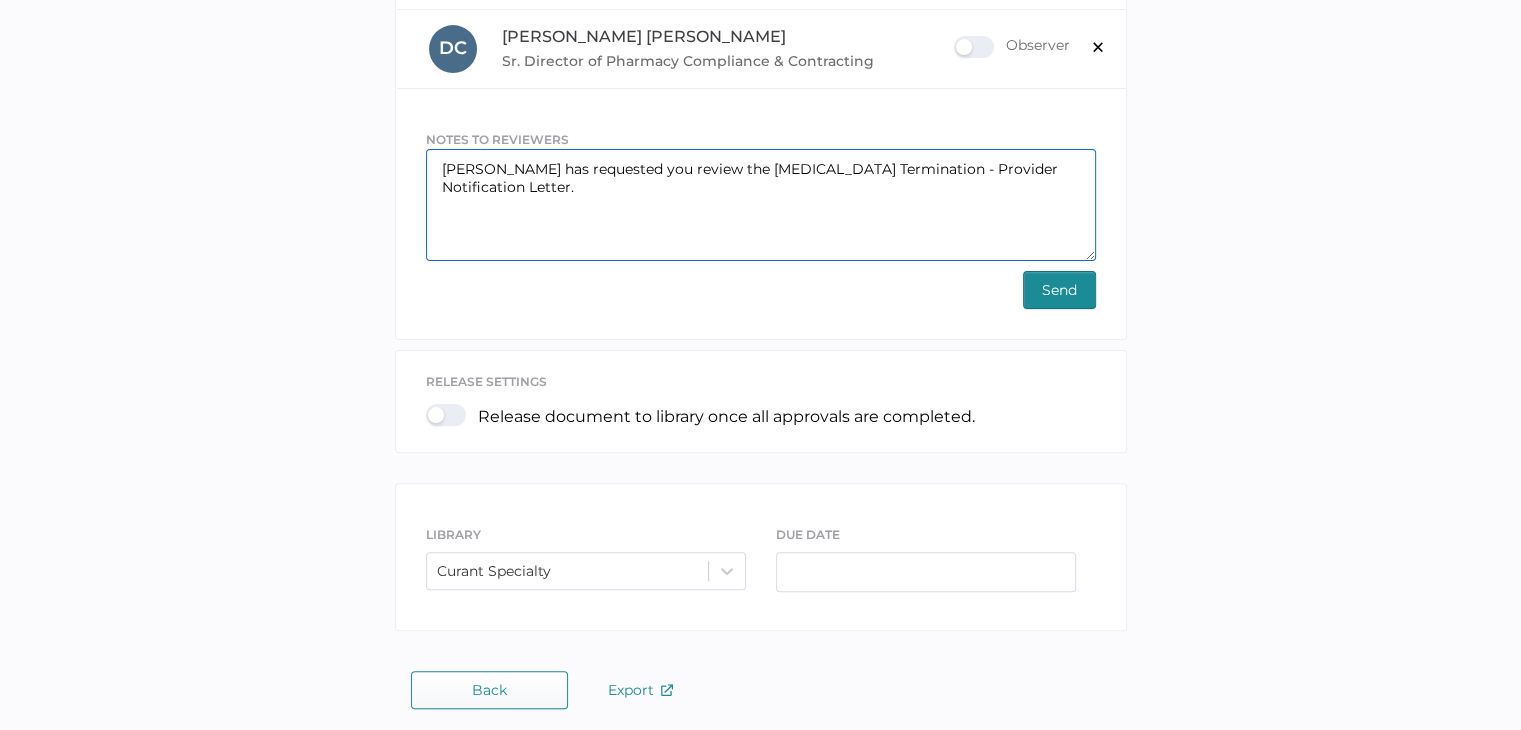type on "[PERSON_NAME] has requested you review the [MEDICAL_DATA] Termination - Provider Notification Letter." 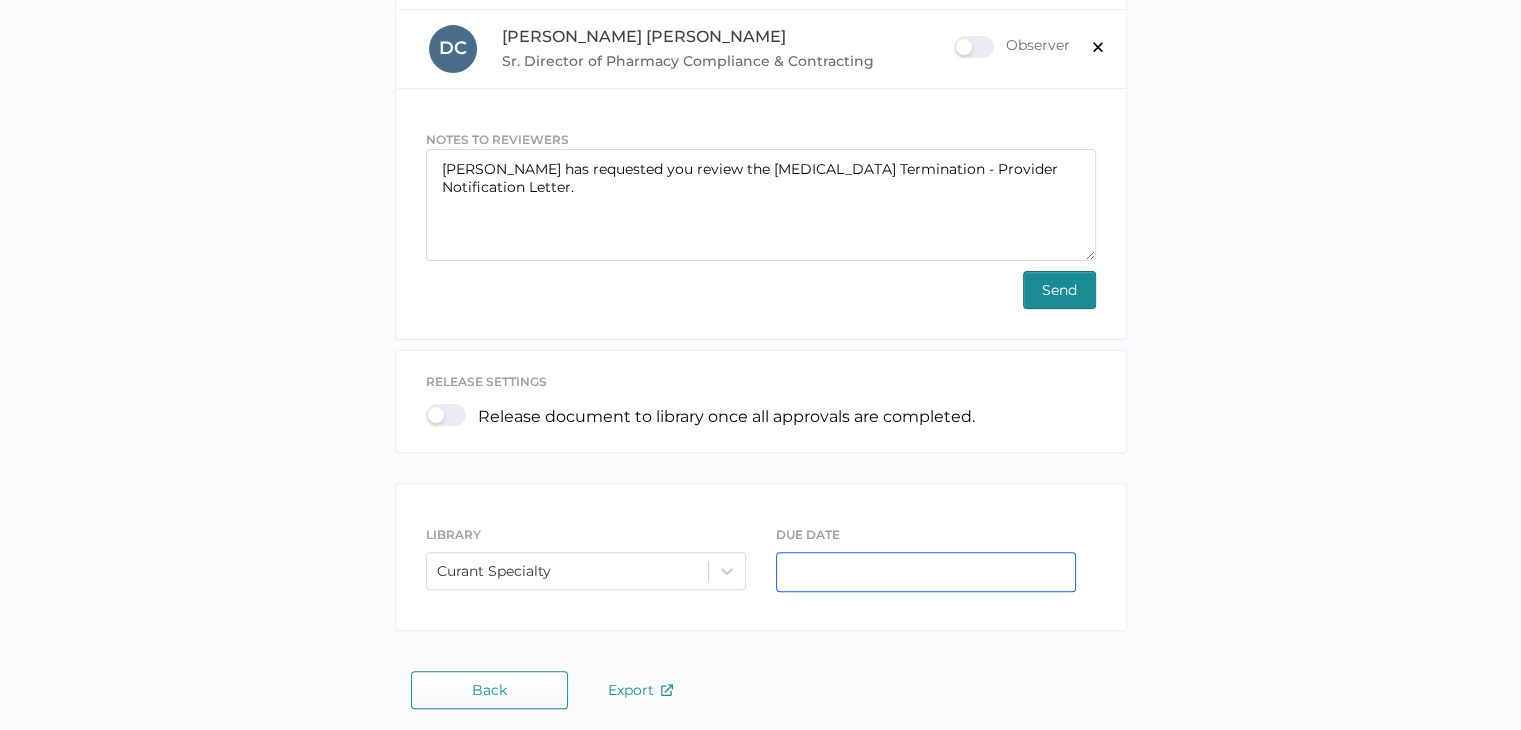 click at bounding box center [926, 572] 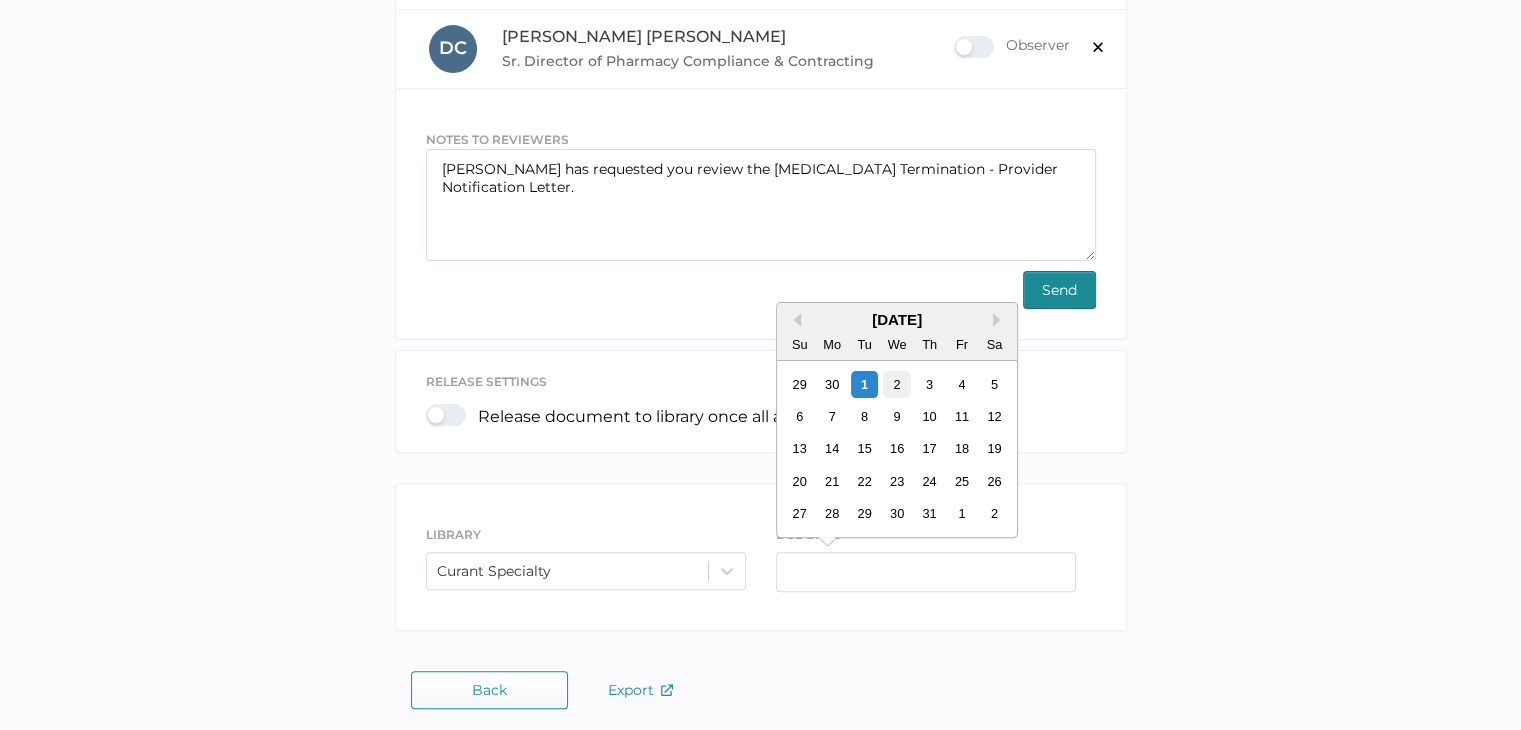 click on "2" at bounding box center [896, 383] 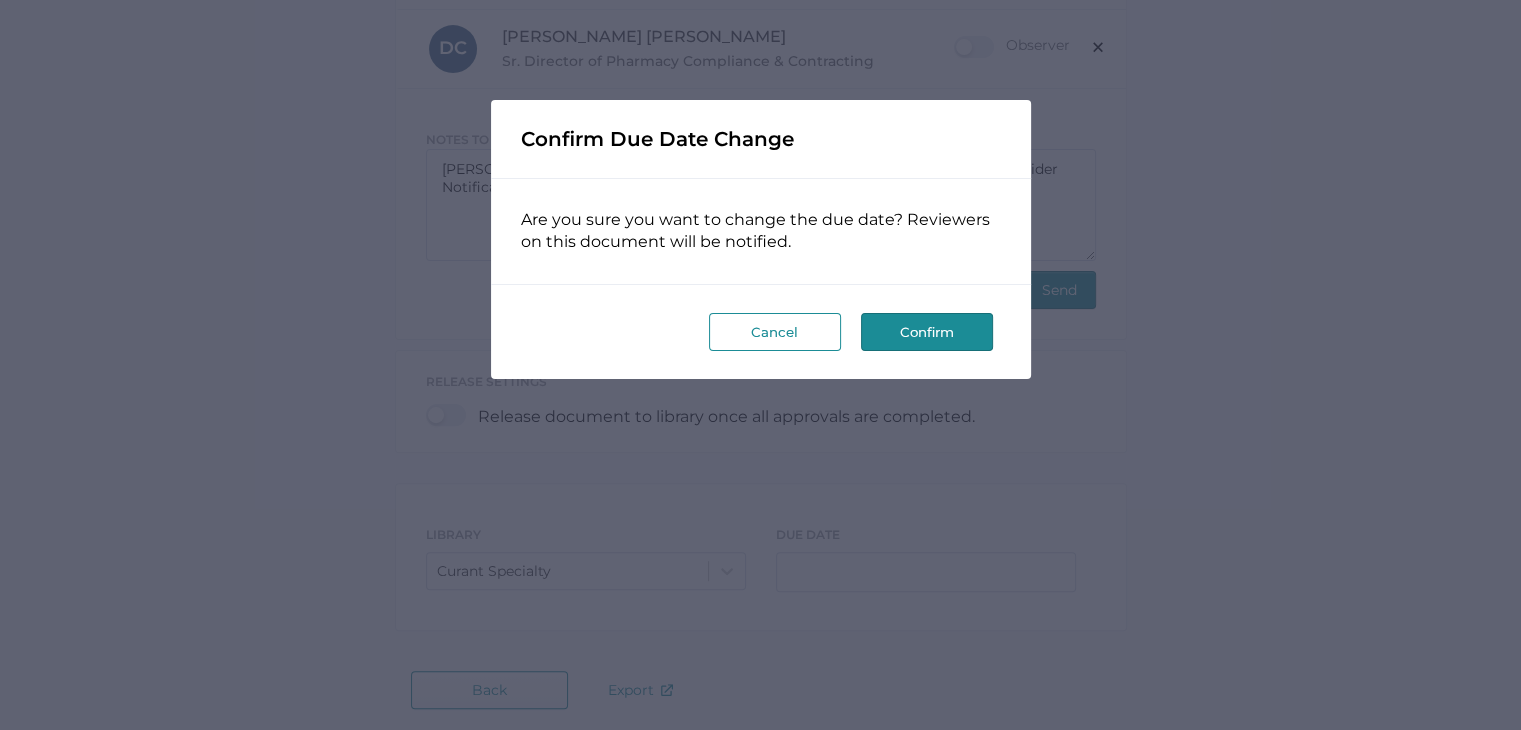 click on "Confirm" at bounding box center [927, 332] 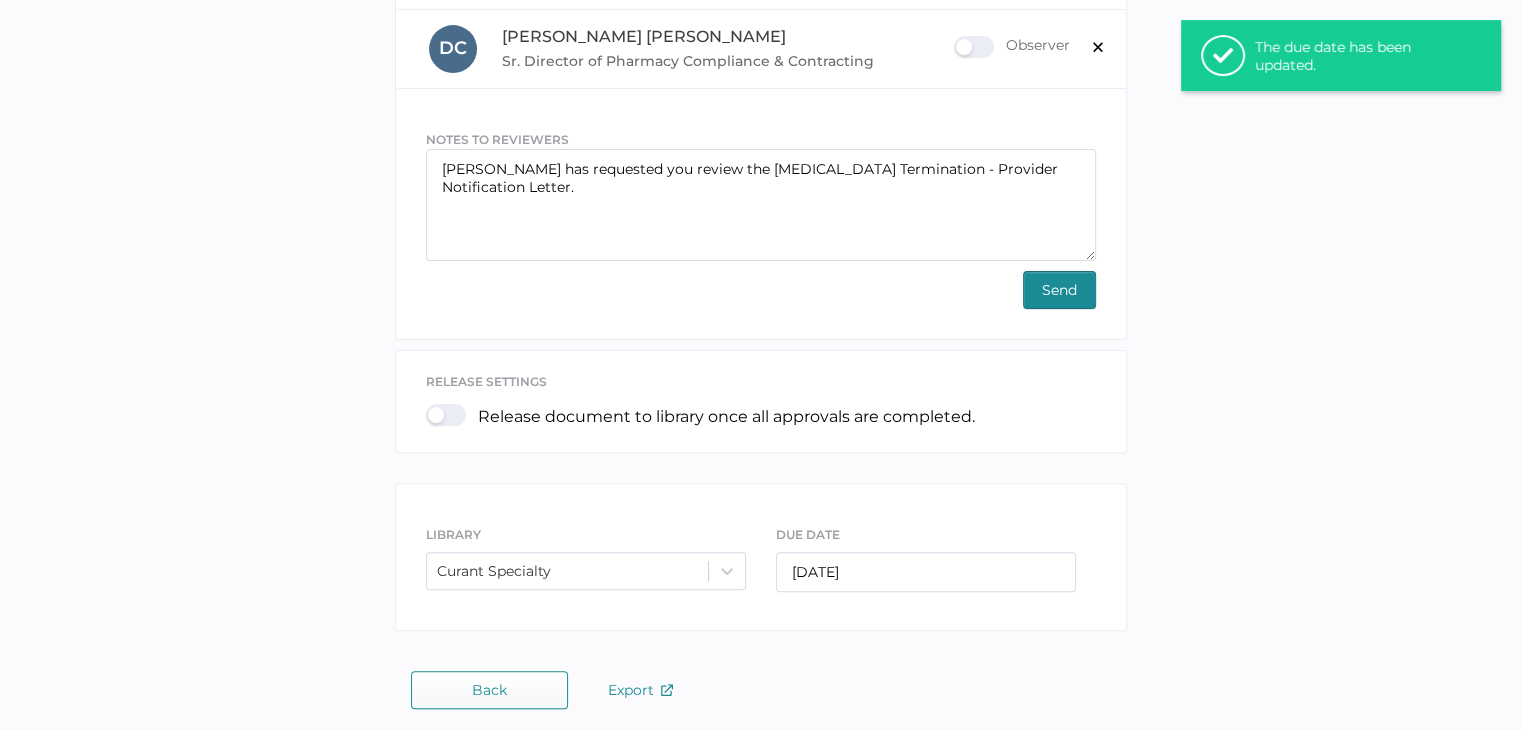 click on "Send" at bounding box center (1059, 290) 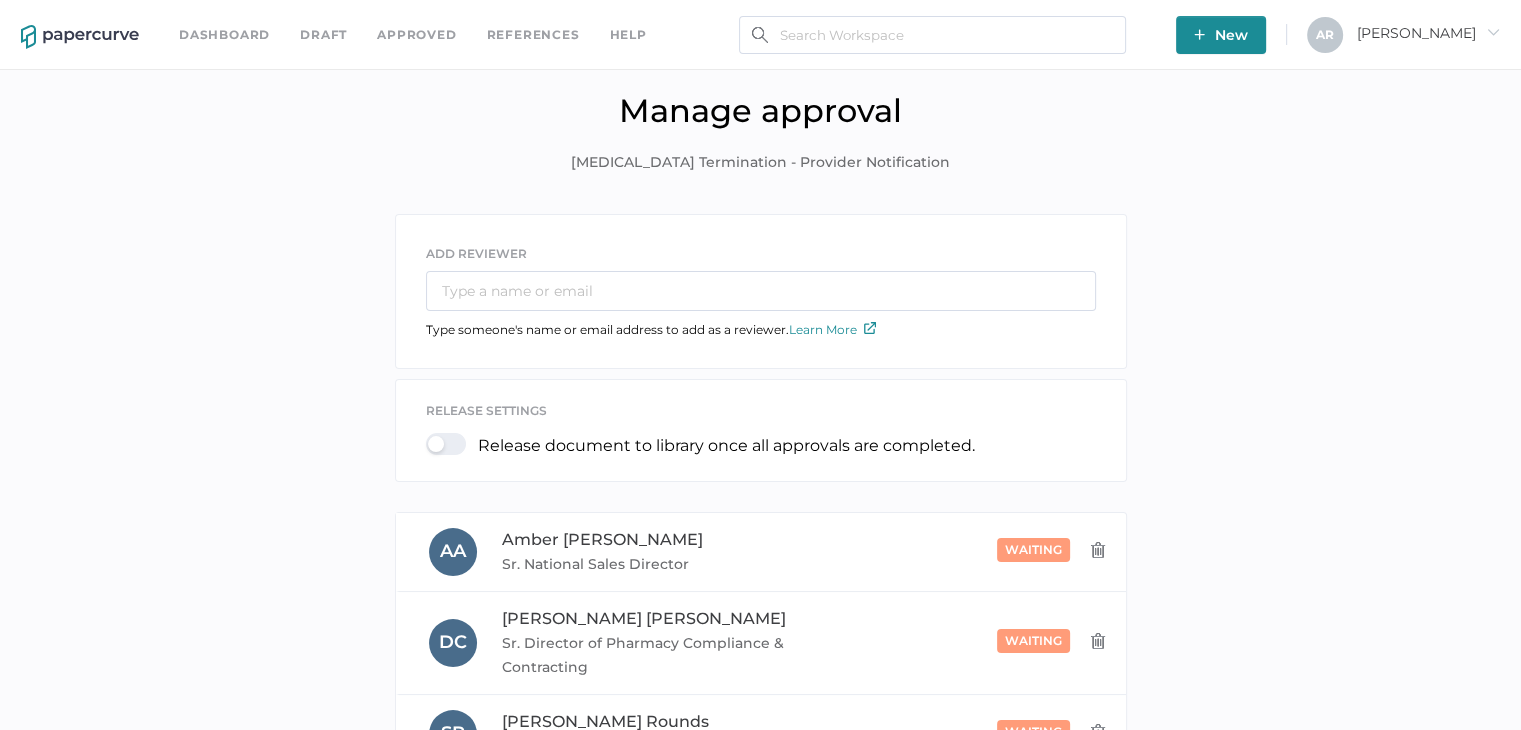 scroll, scrollTop: 297, scrollLeft: 0, axis: vertical 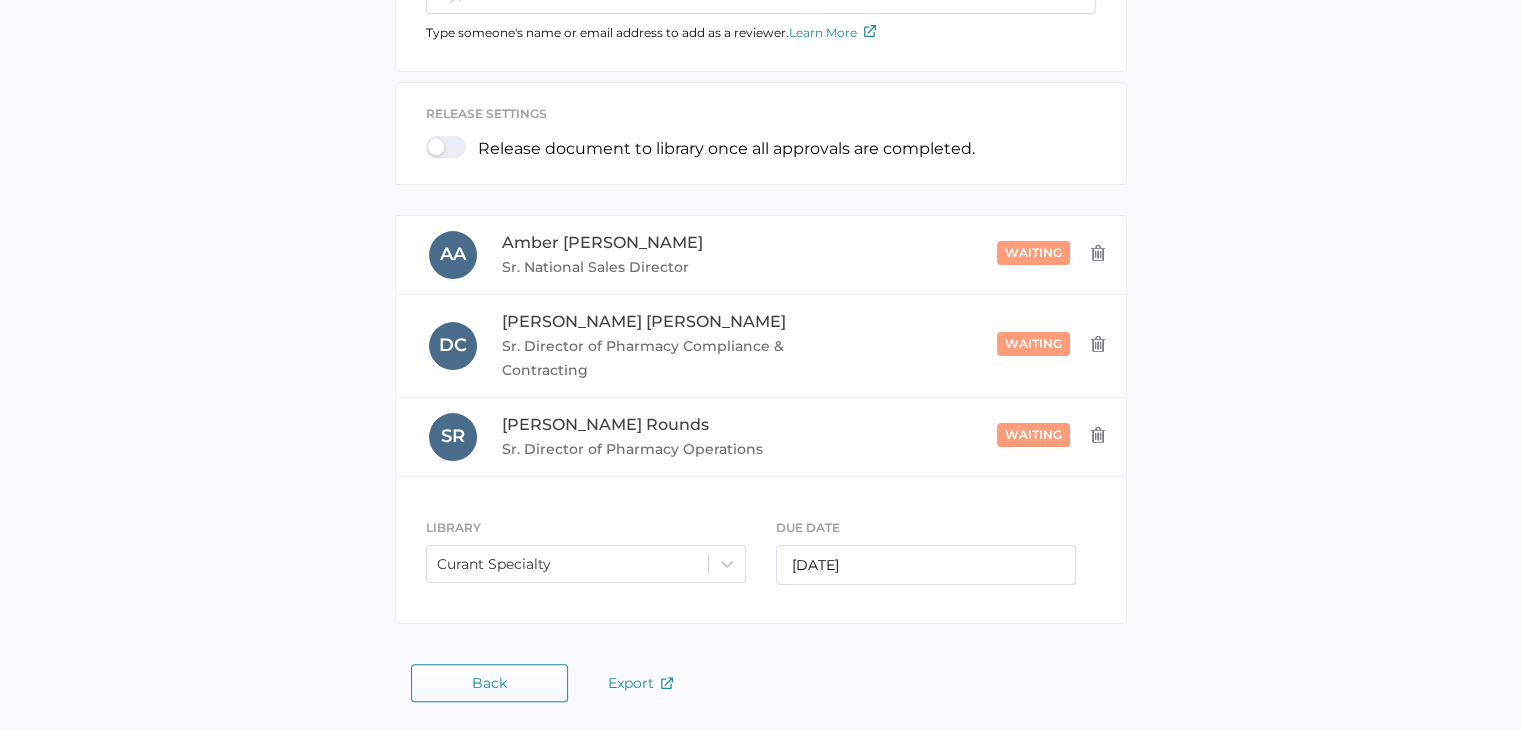 click on "Back" at bounding box center (489, 683) 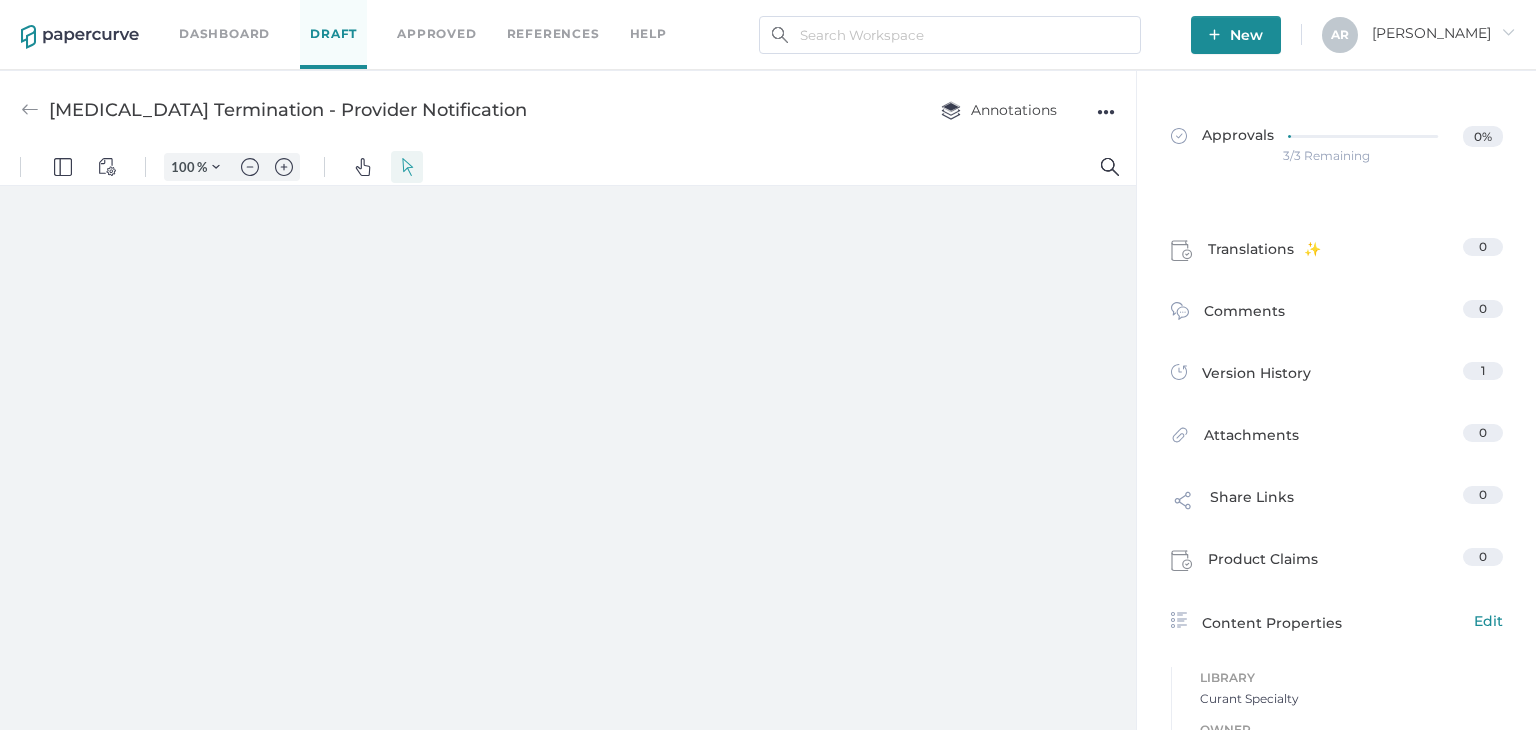 scroll, scrollTop: 0, scrollLeft: 0, axis: both 